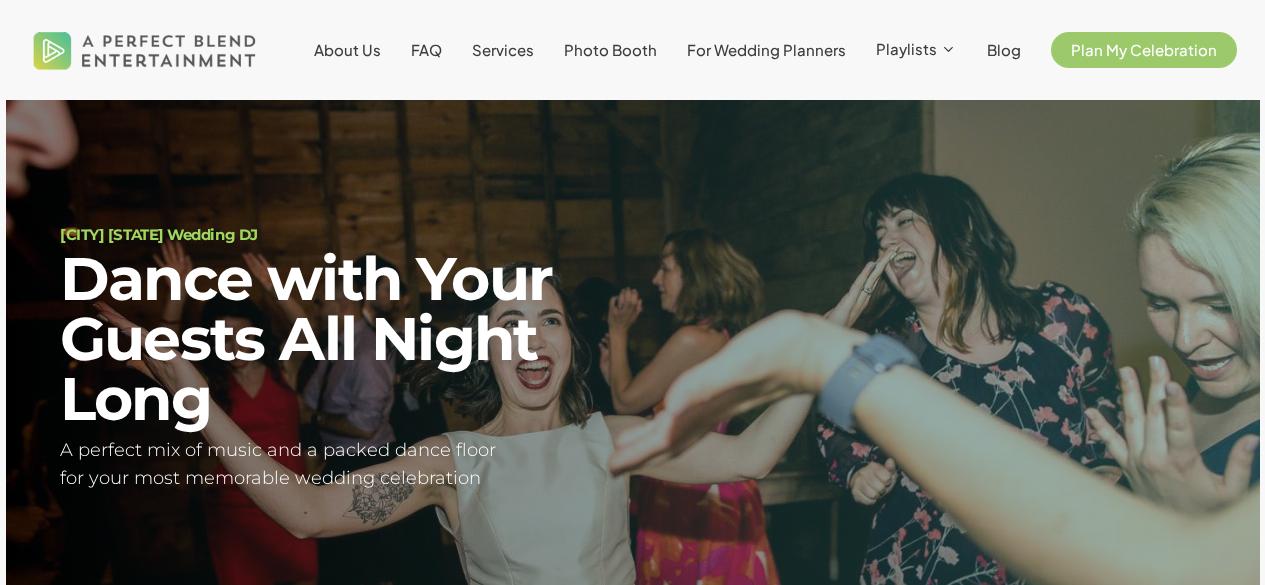 scroll, scrollTop: 0, scrollLeft: 0, axis: both 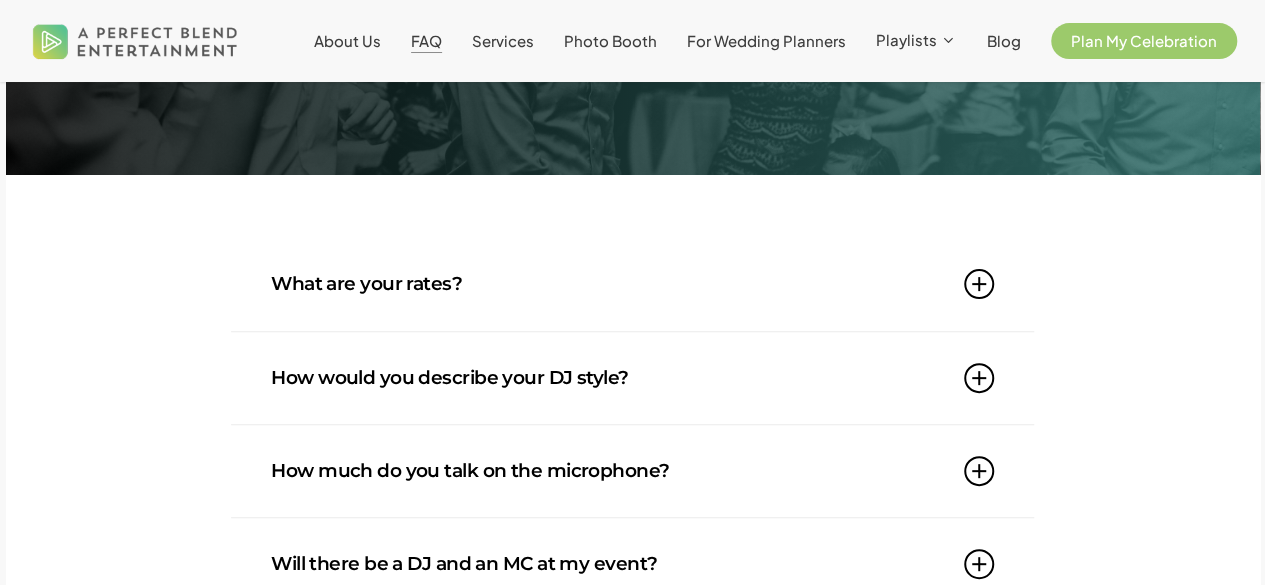 click on "What are your rates?" at bounding box center [632, 284] 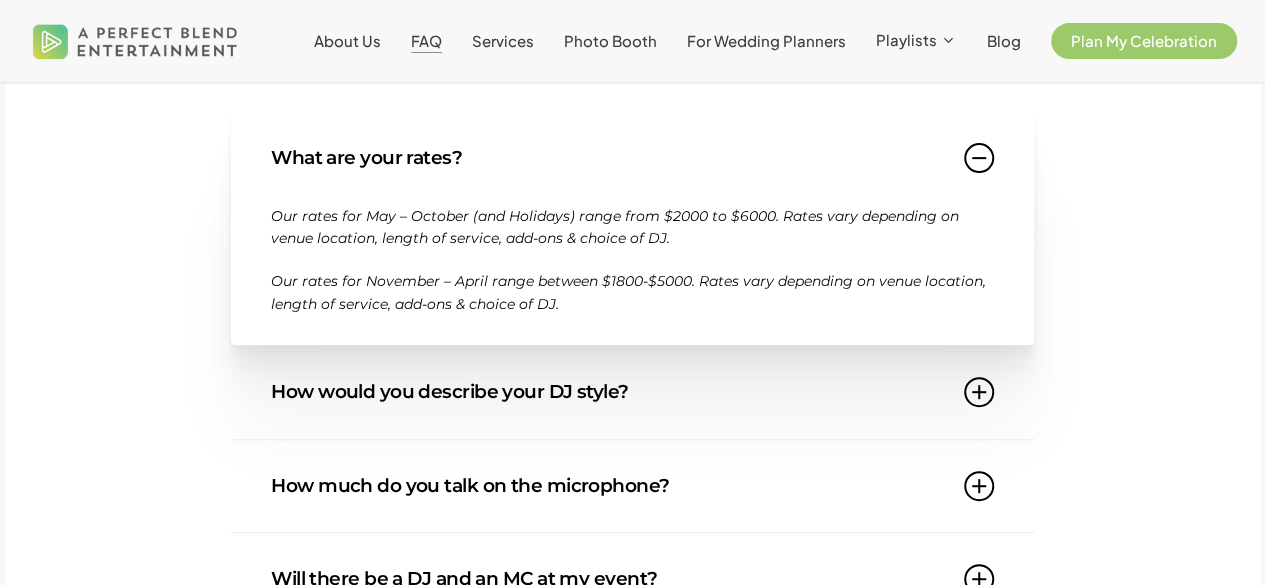 scroll, scrollTop: 297, scrollLeft: 0, axis: vertical 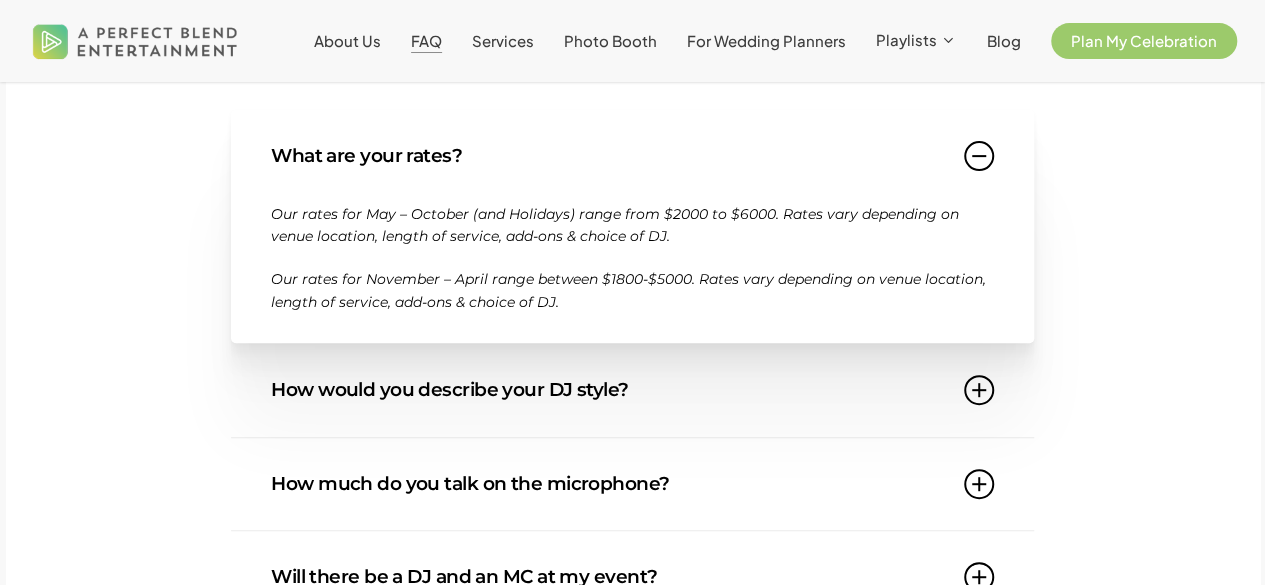 click on "How would you describe your DJ style?" at bounding box center (632, 390) 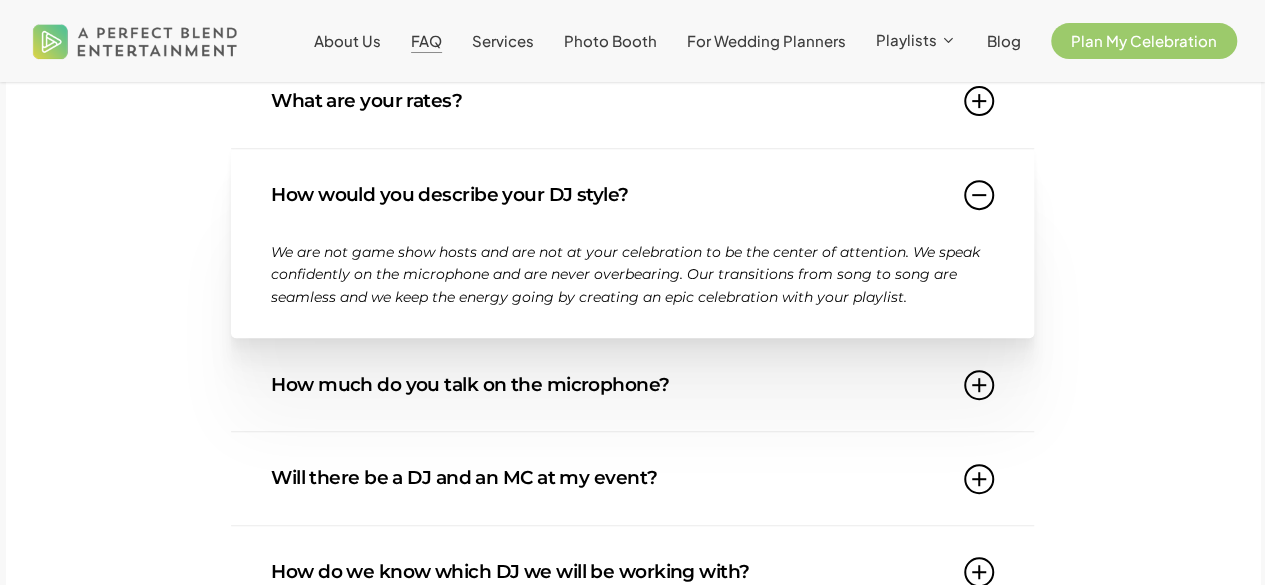 scroll, scrollTop: 353, scrollLeft: 0, axis: vertical 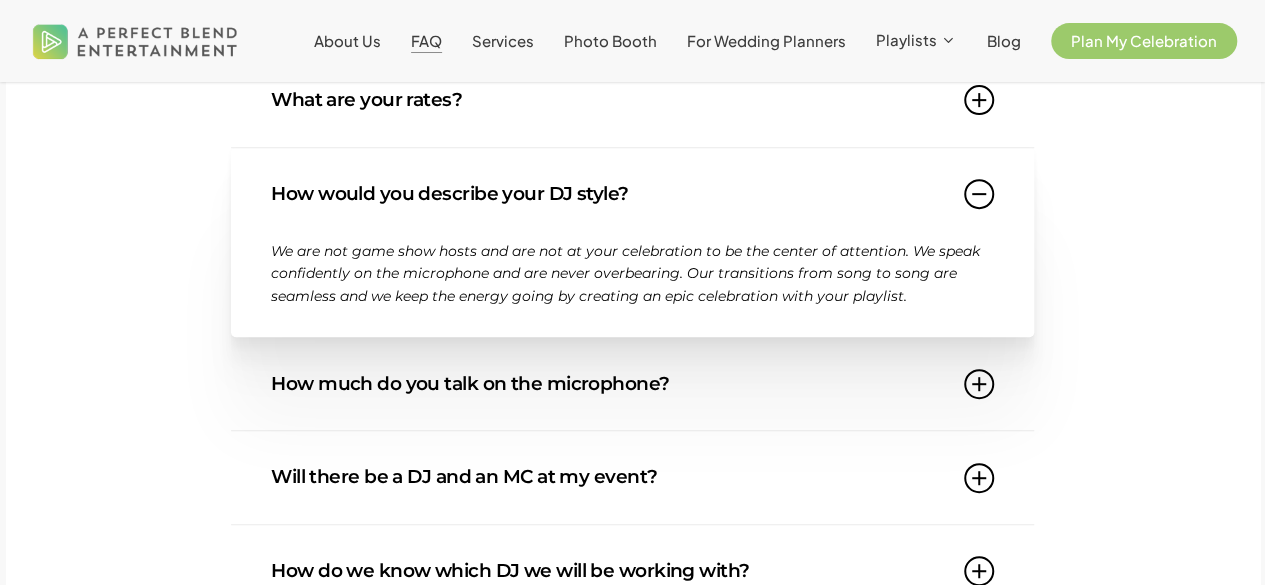 click on "How much do you talk on the microphone?" at bounding box center (632, 384) 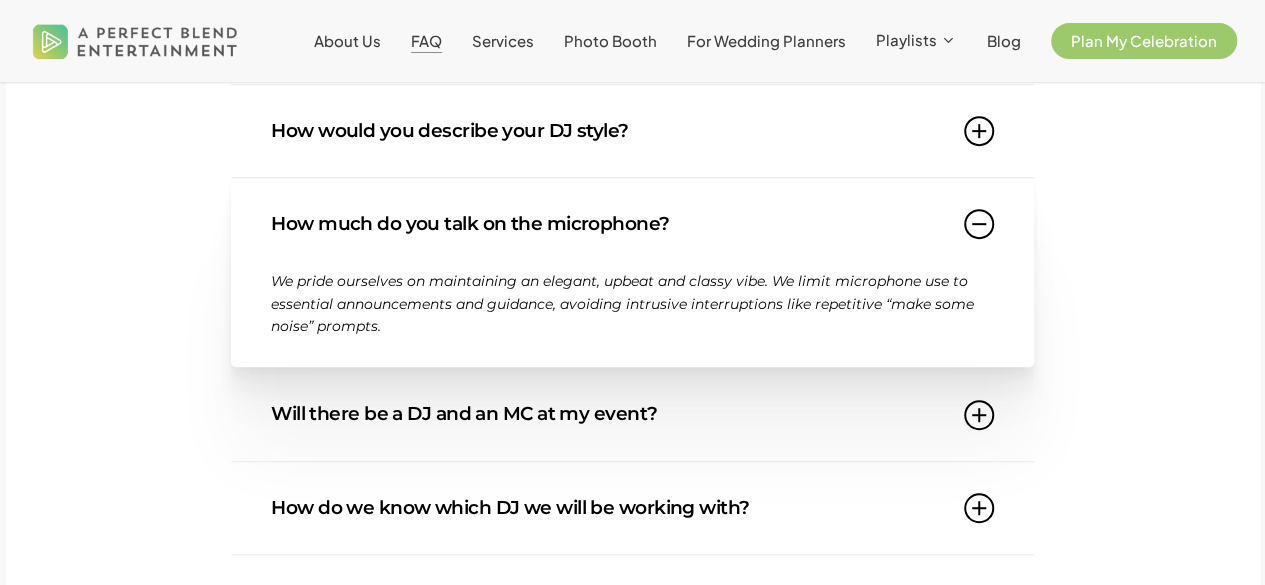 scroll, scrollTop: 418, scrollLeft: 0, axis: vertical 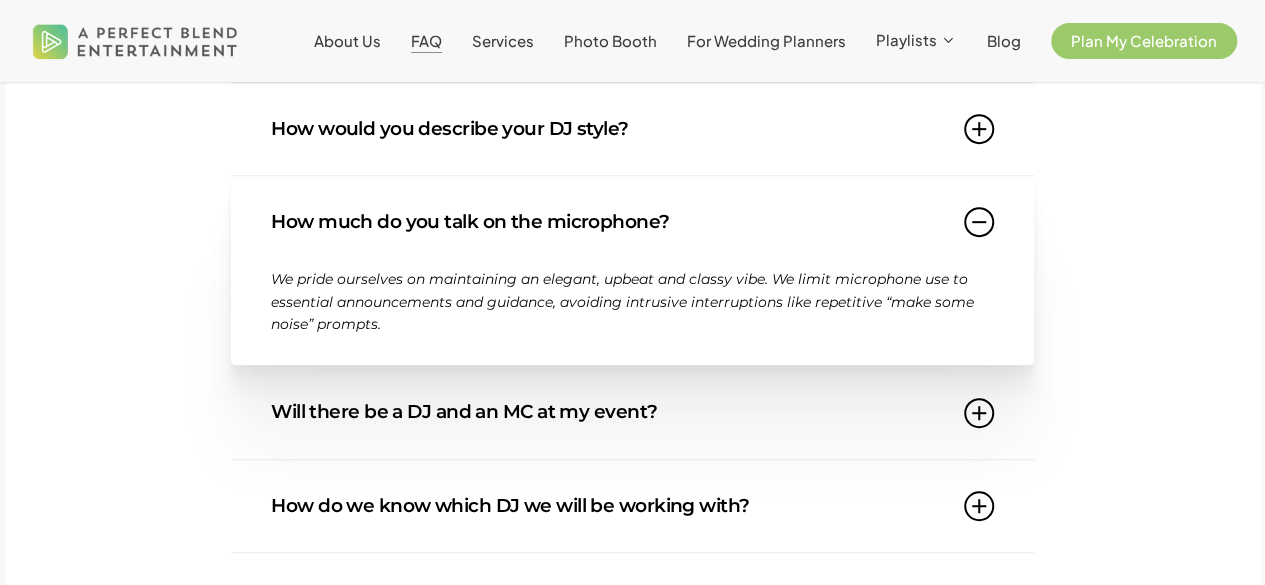 click on "Will there be a DJ and an MC at my event?" at bounding box center (632, 412) 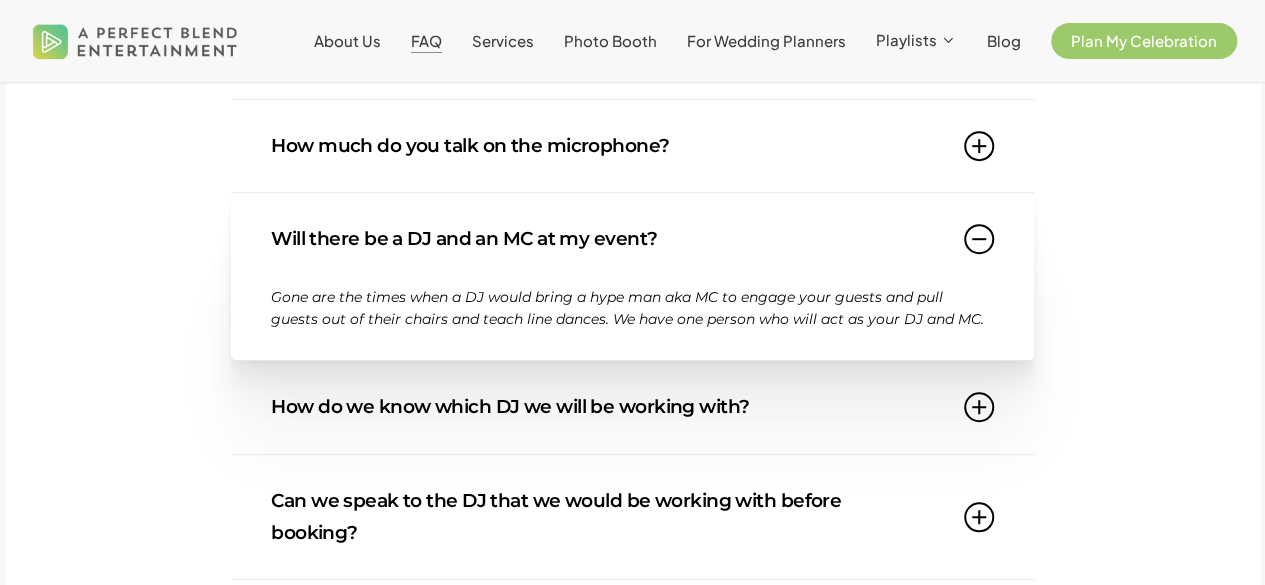 scroll, scrollTop: 500, scrollLeft: 0, axis: vertical 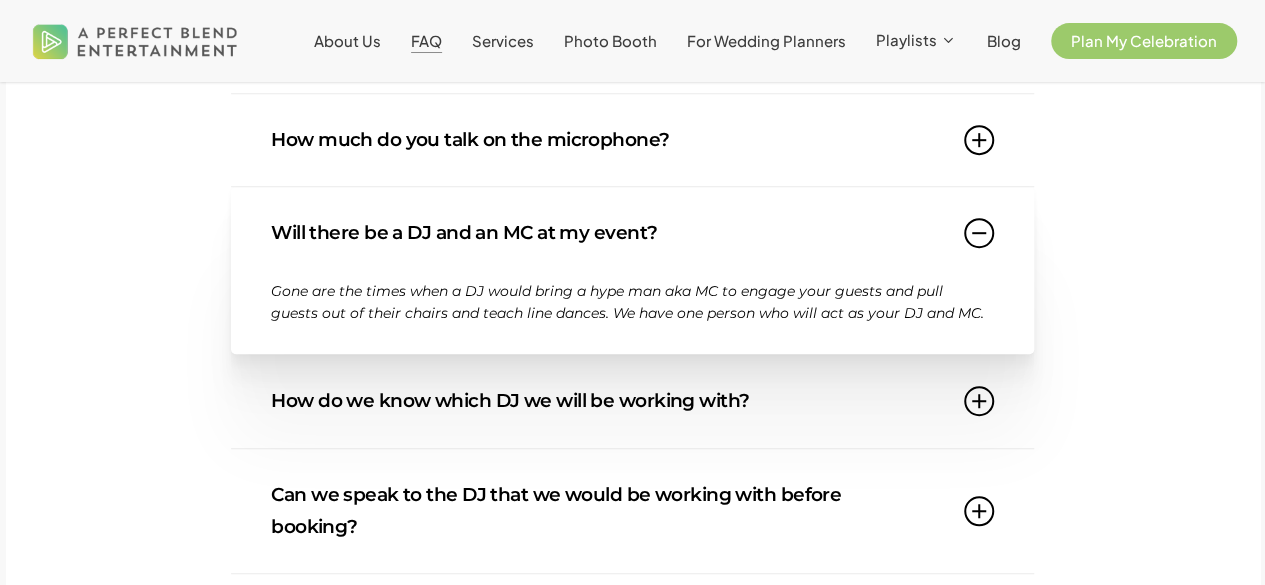 click on "How do we know which DJ we will be working with?" at bounding box center (632, 401) 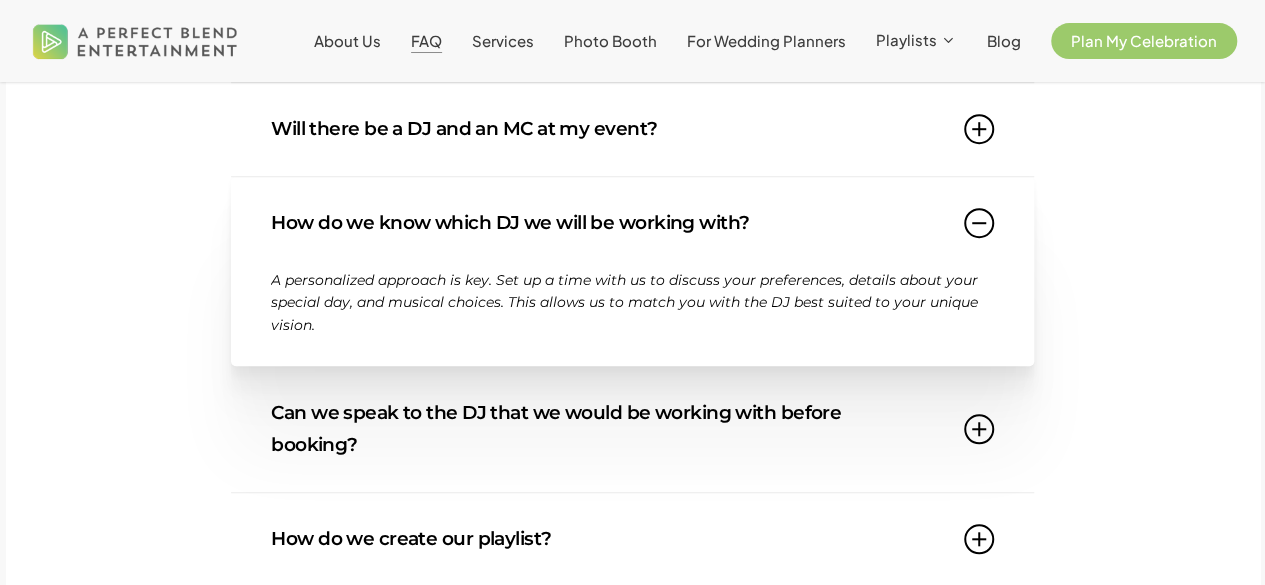 scroll, scrollTop: 603, scrollLeft: 0, axis: vertical 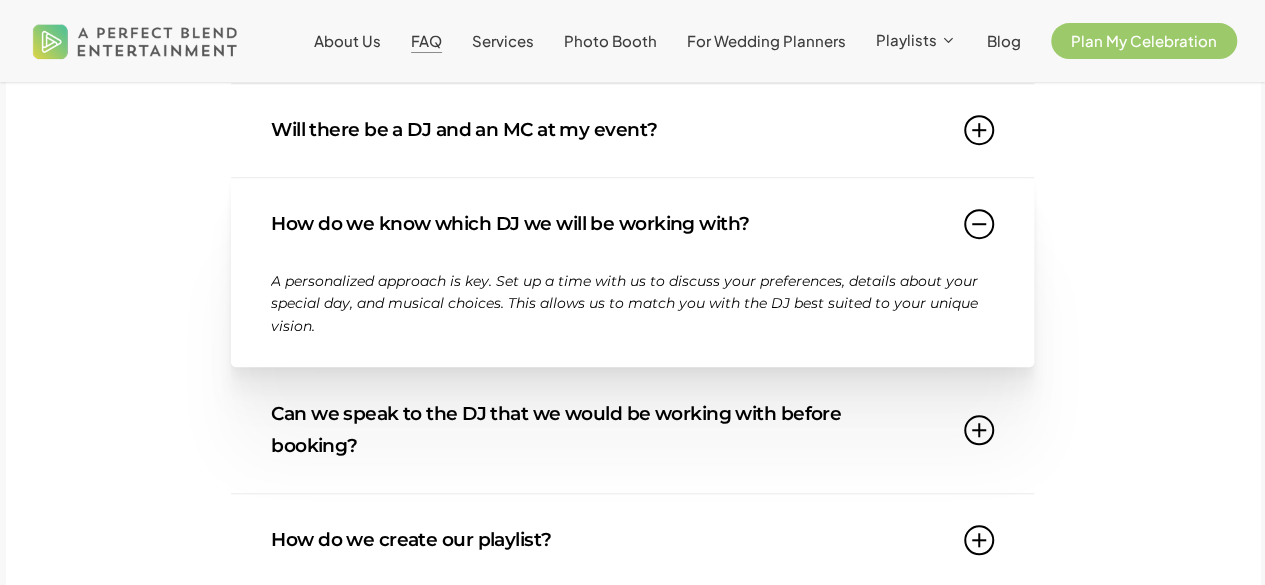 click on "Can we speak to the DJ that we would be working with before booking?" at bounding box center [632, 430] 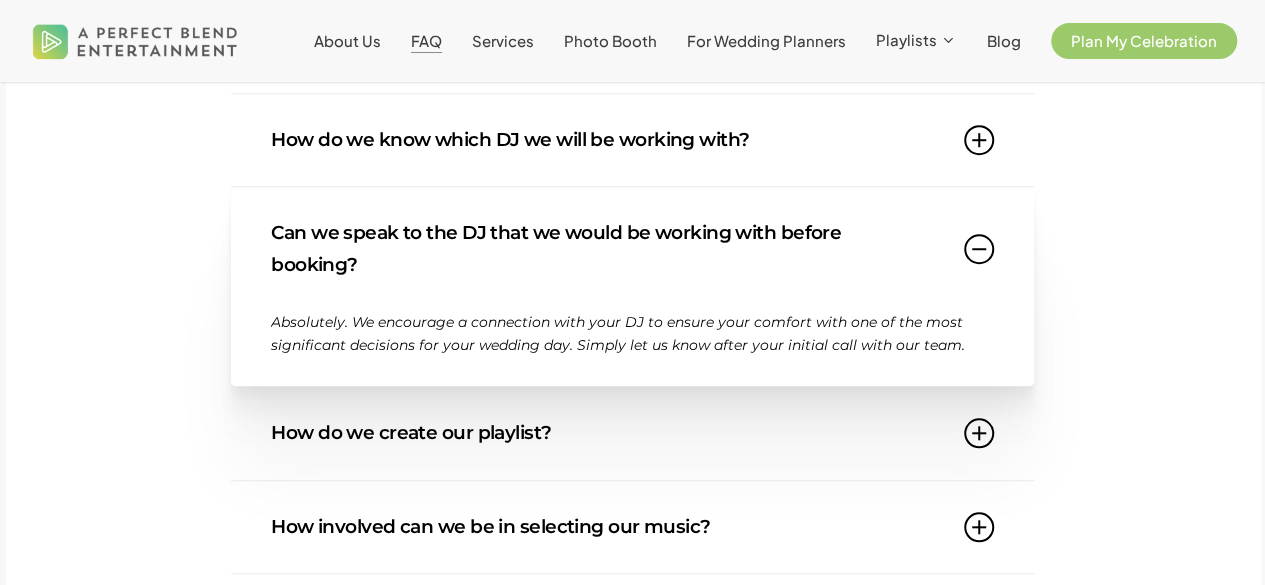 scroll, scrollTop: 689, scrollLeft: 0, axis: vertical 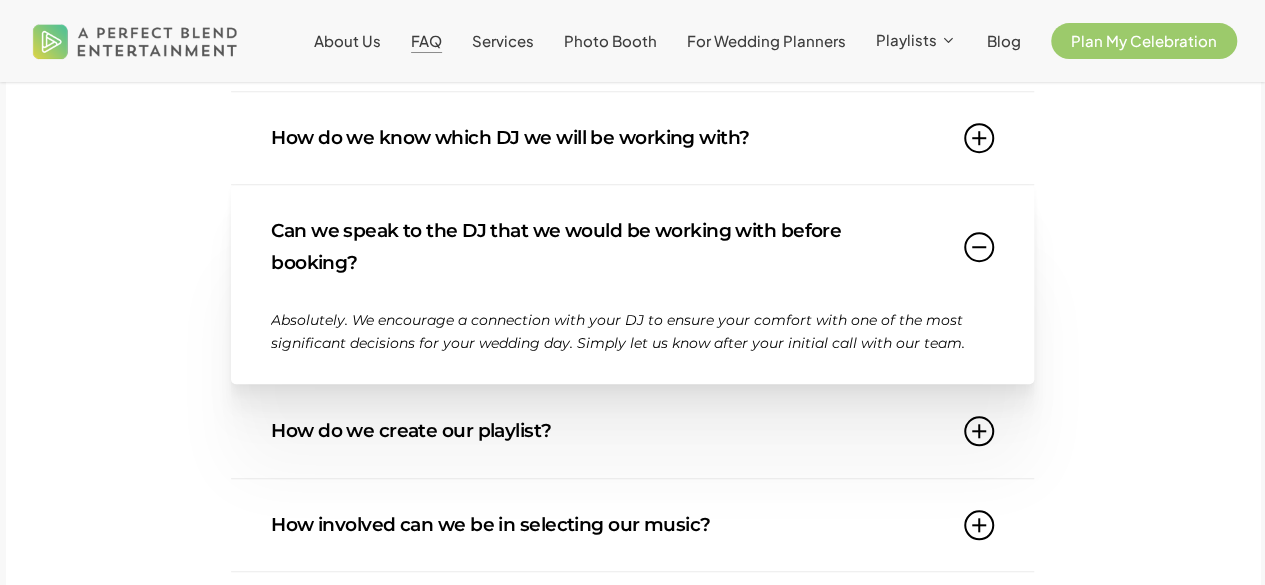 click on "How do we create our playlist?" at bounding box center [632, 431] 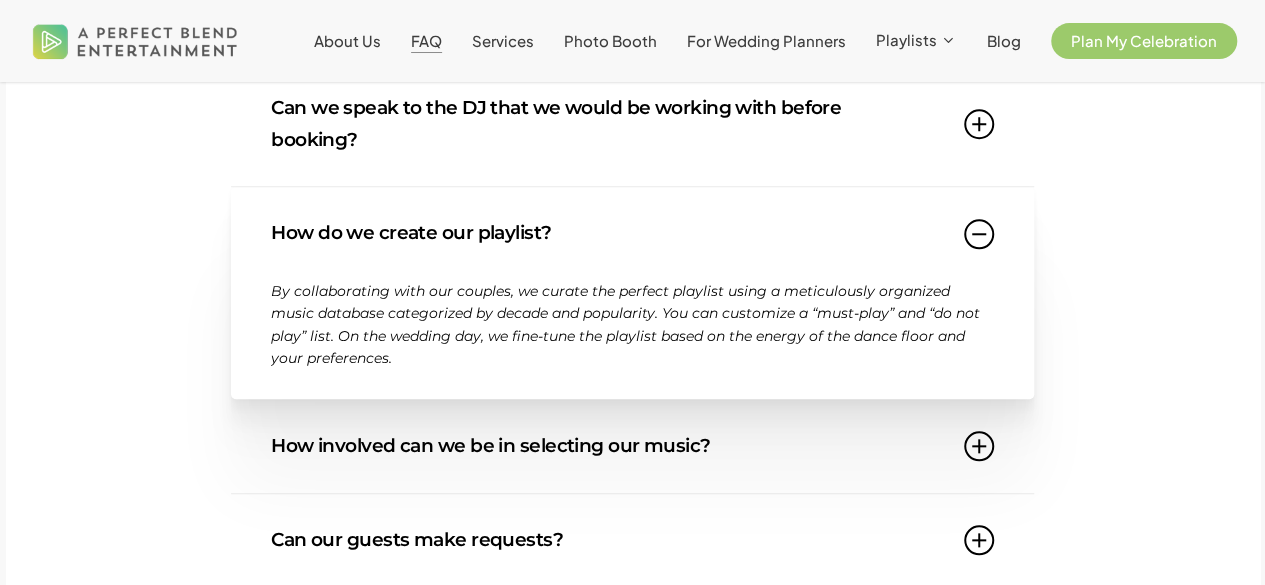 scroll, scrollTop: 813, scrollLeft: 0, axis: vertical 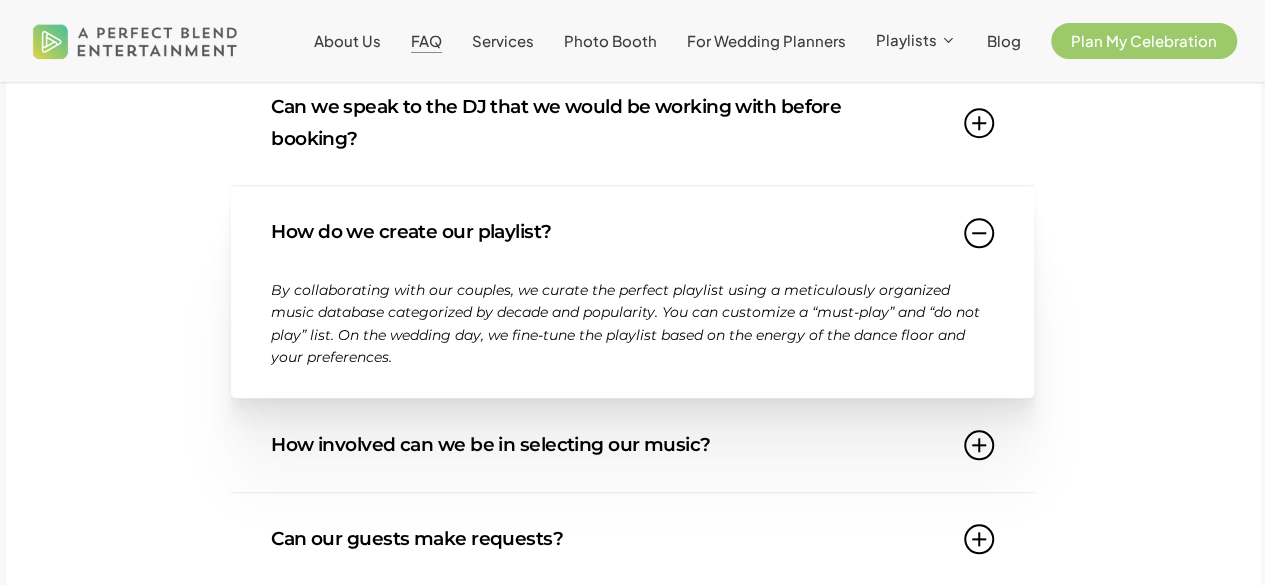 click on "How involved can we be in selecting our music?" at bounding box center [632, 445] 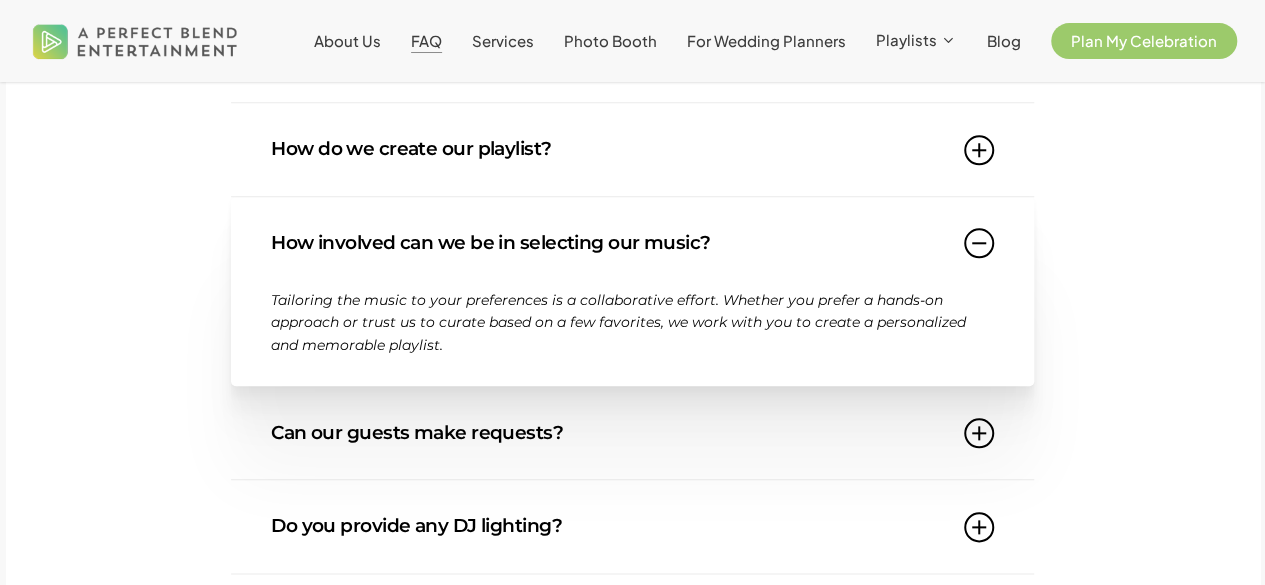 scroll, scrollTop: 895, scrollLeft: 0, axis: vertical 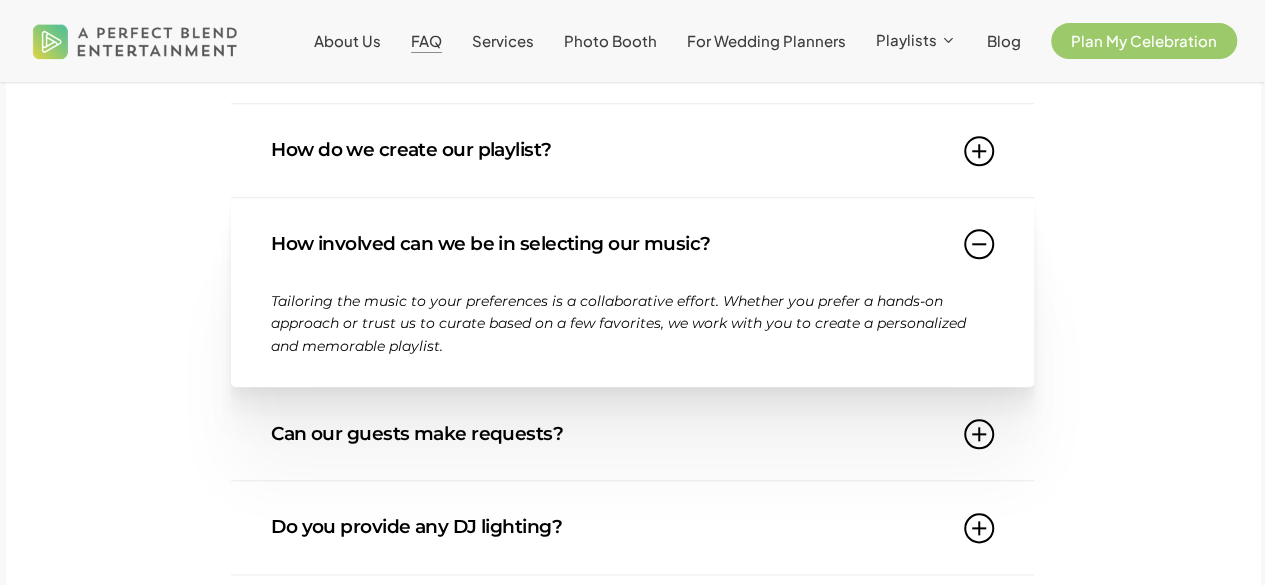 click on "Can our guests make requests?" at bounding box center (632, 434) 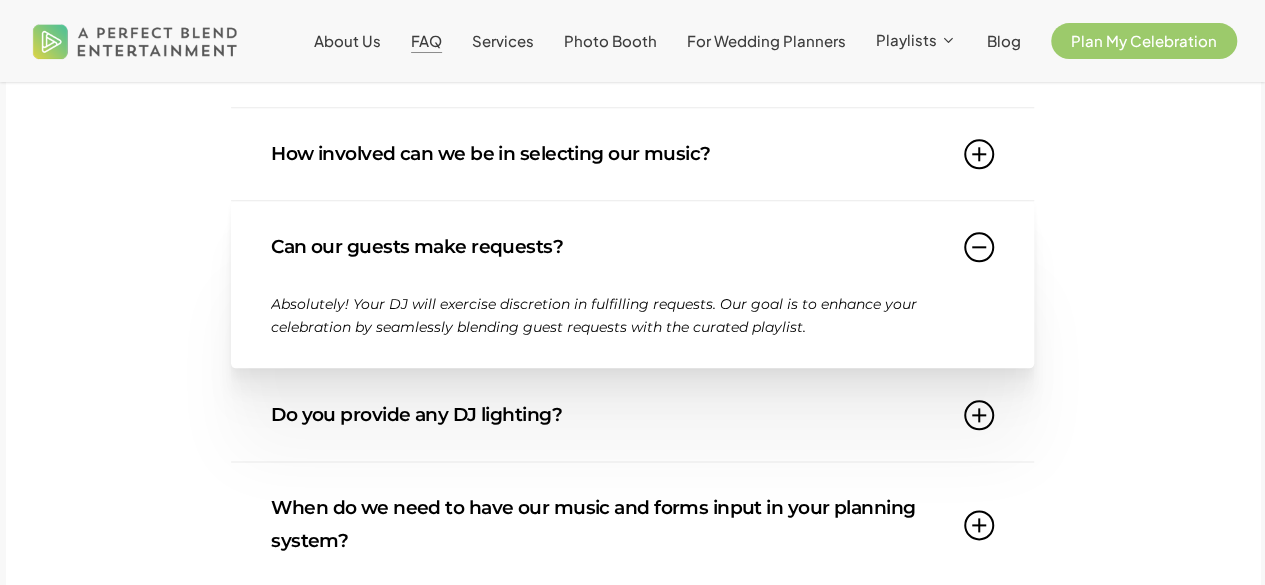 scroll, scrollTop: 1078, scrollLeft: 0, axis: vertical 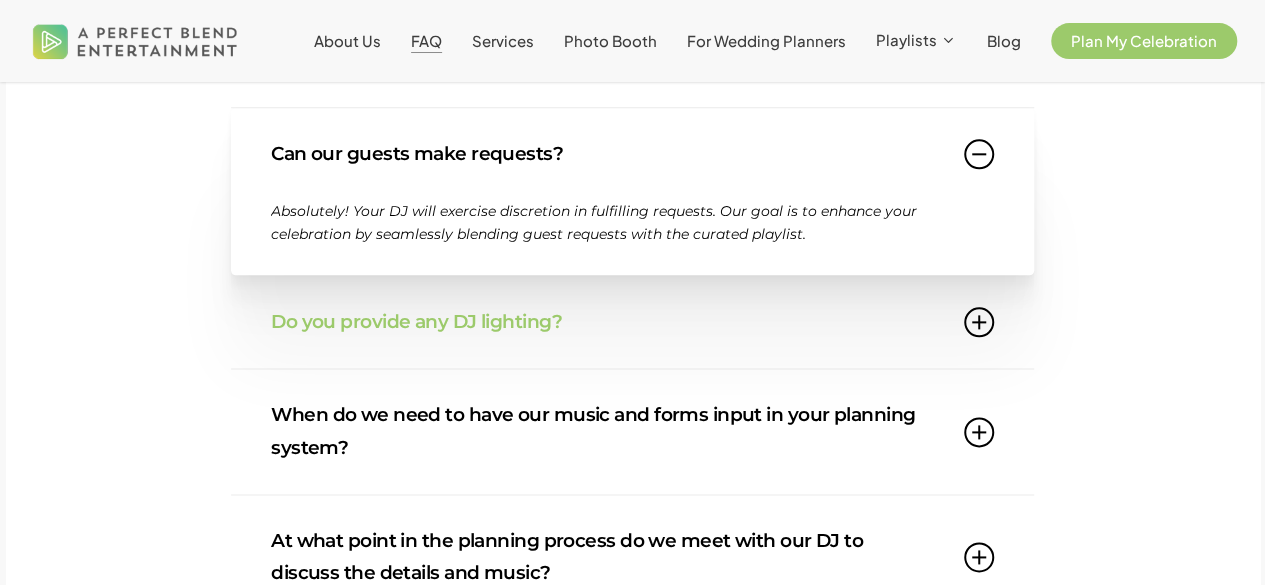 click on "Do you provide any DJ lighting? Lighting options are tailored to suit your desired ambiance and venue specifications. We’ll work with you to select lighting that complements the overall atmosphere." at bounding box center [632, 322] 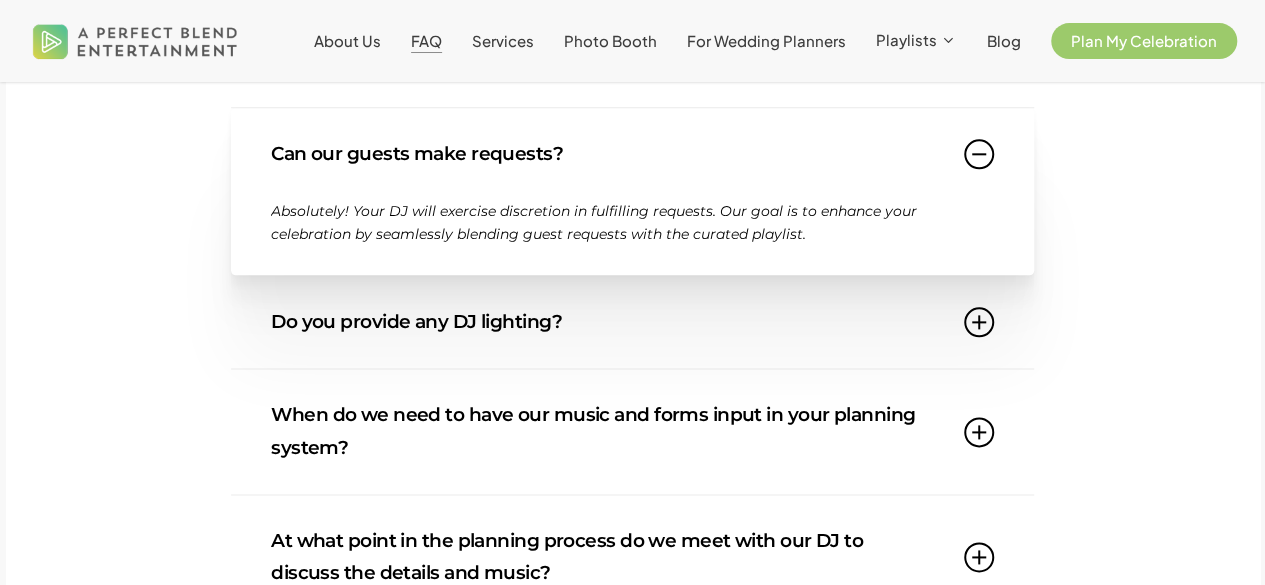 click on "Do you provide any DJ lighting?" at bounding box center (632, 322) 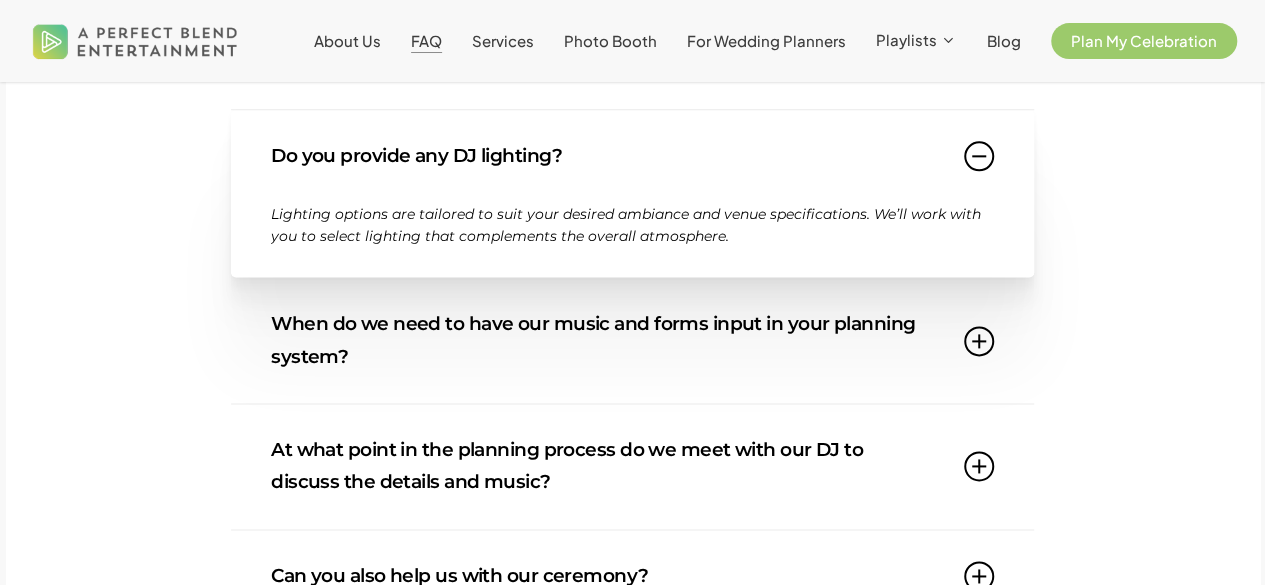 scroll, scrollTop: 1170, scrollLeft: 0, axis: vertical 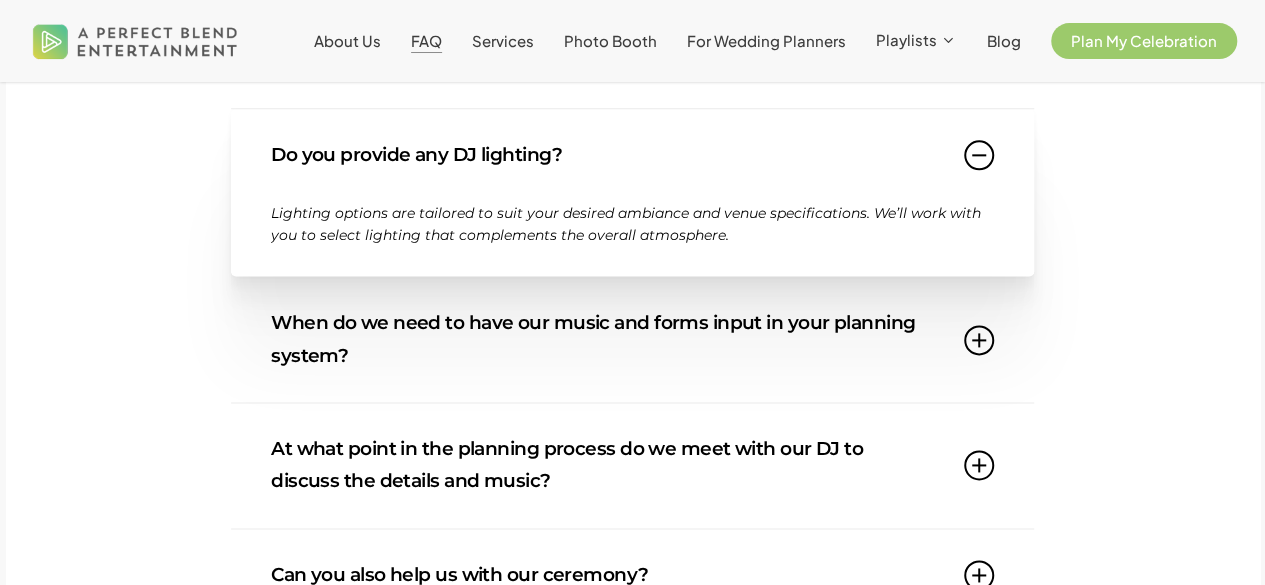 click on "When do we need to have our music and forms input in your planning system?" at bounding box center (632, 339) 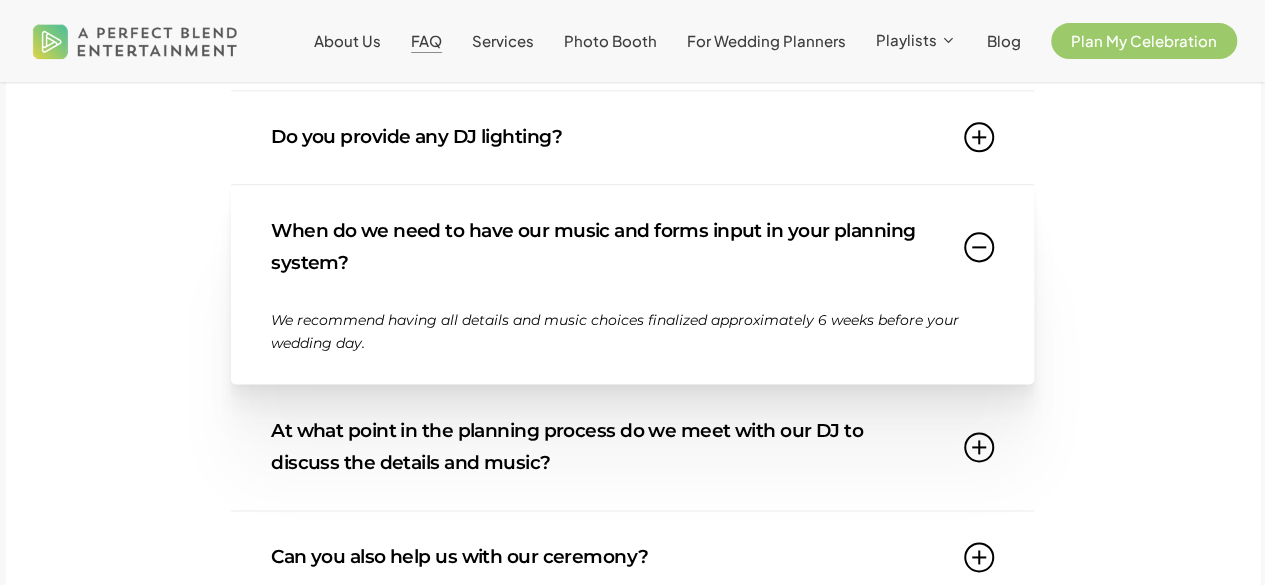 scroll, scrollTop: 1208, scrollLeft: 0, axis: vertical 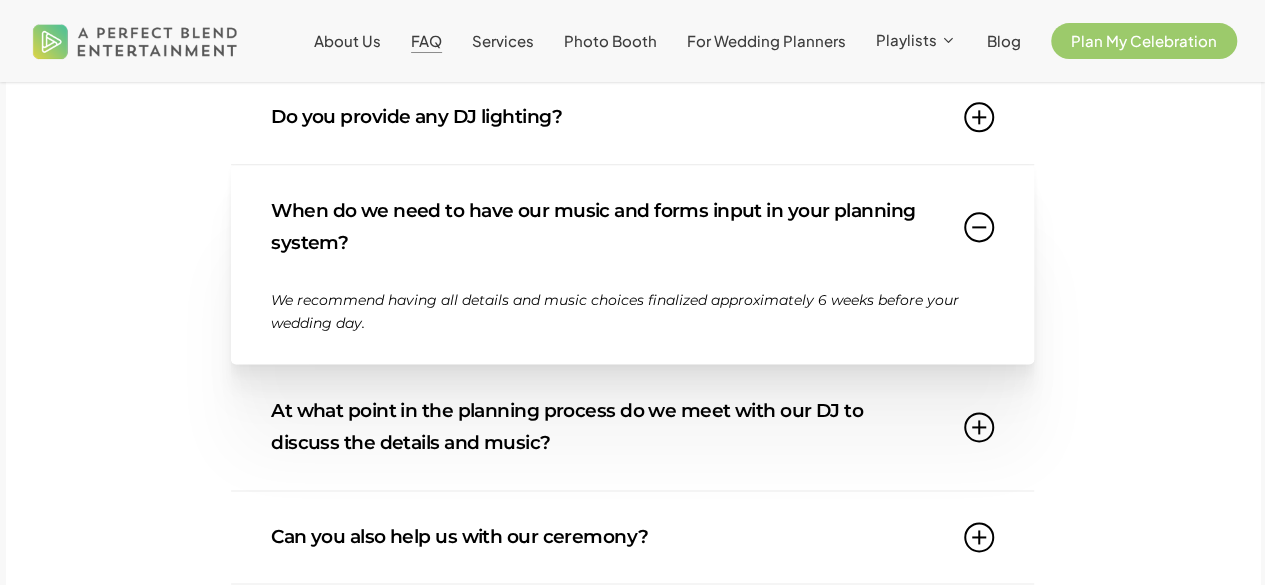 click on "At what point in the planning process do we meet with our DJ to discuss the details and music?" at bounding box center (632, 427) 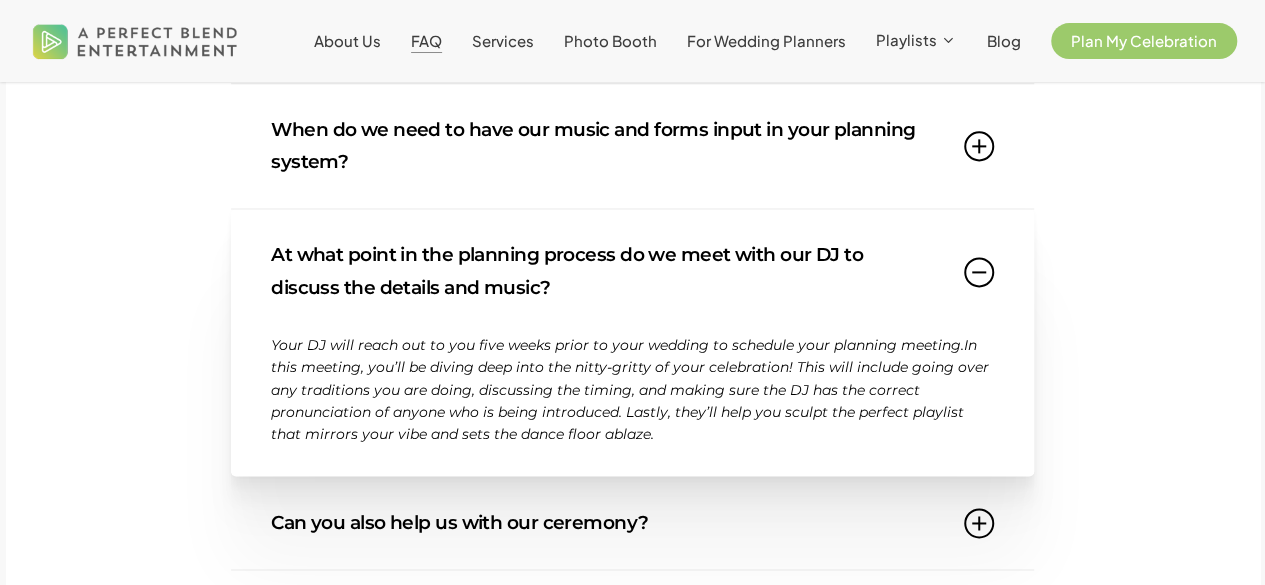 scroll, scrollTop: 1290, scrollLeft: 0, axis: vertical 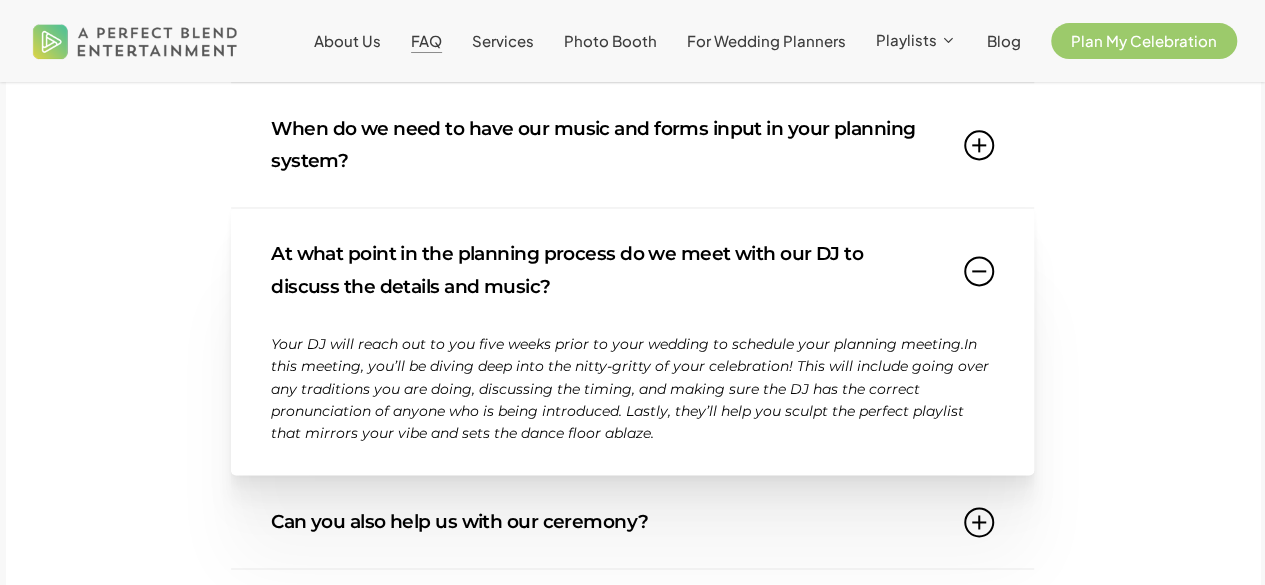 click on "Can you also help us with our ceremony?" at bounding box center [632, 522] 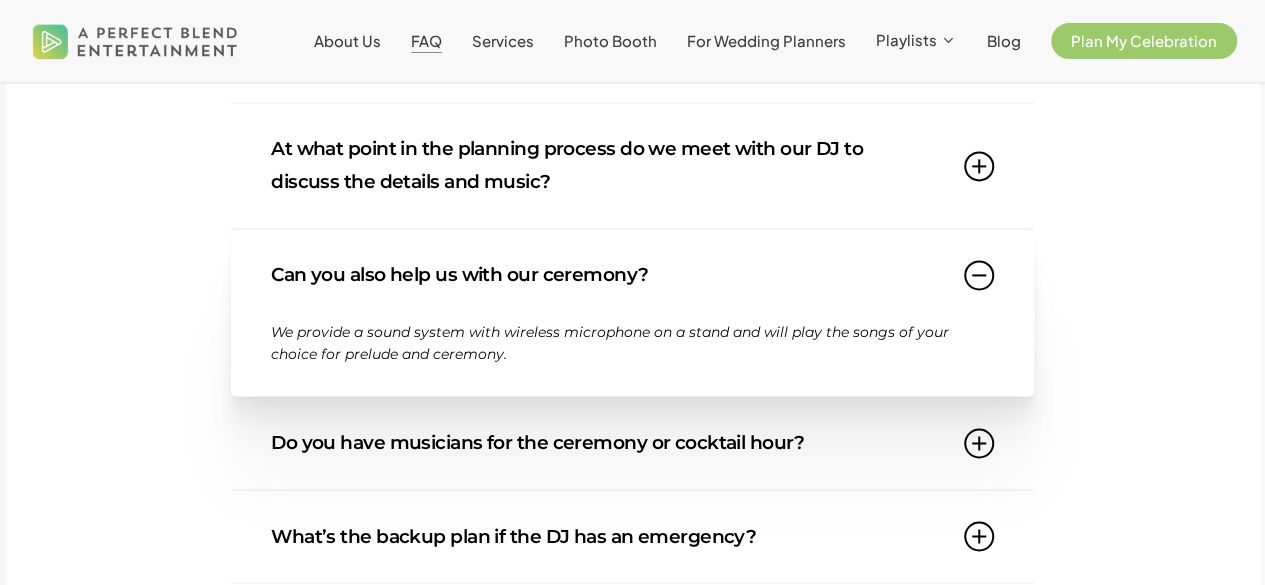 scroll, scrollTop: 1396, scrollLeft: 0, axis: vertical 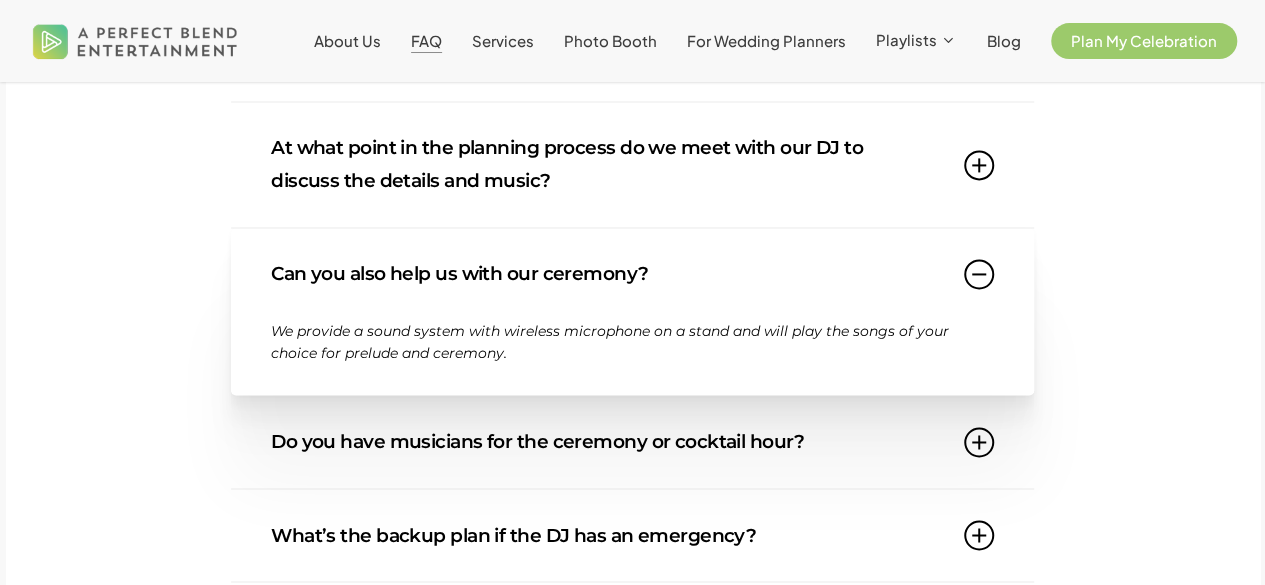 click on "Do you have musicians for the ceremony or cocktail hour?" at bounding box center [632, 442] 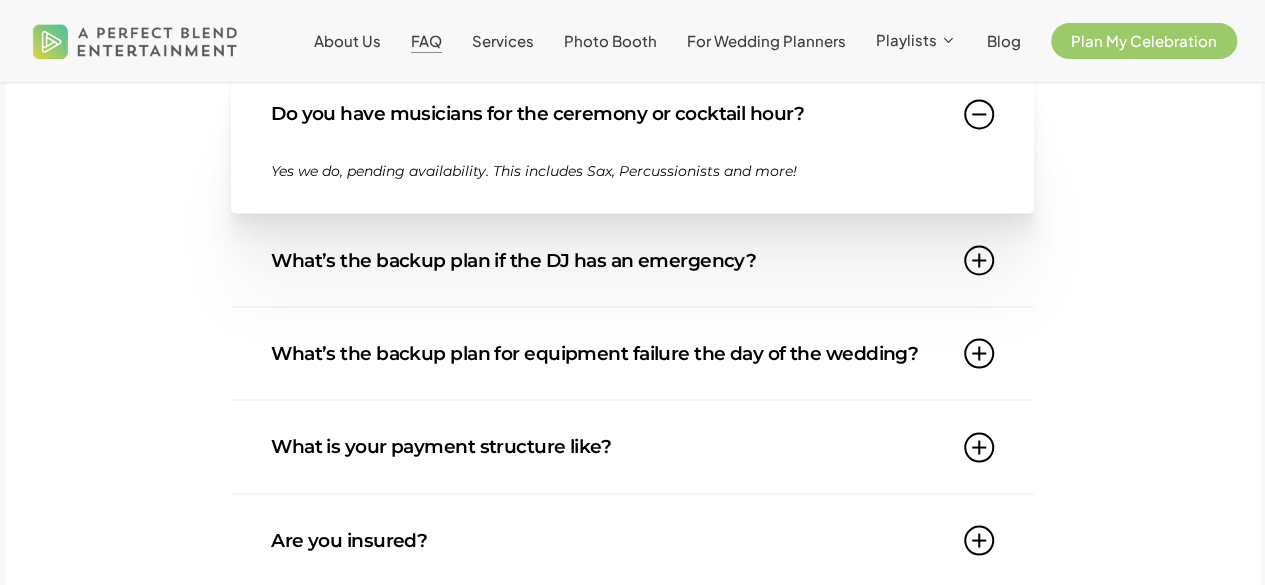 scroll, scrollTop: 1666, scrollLeft: 0, axis: vertical 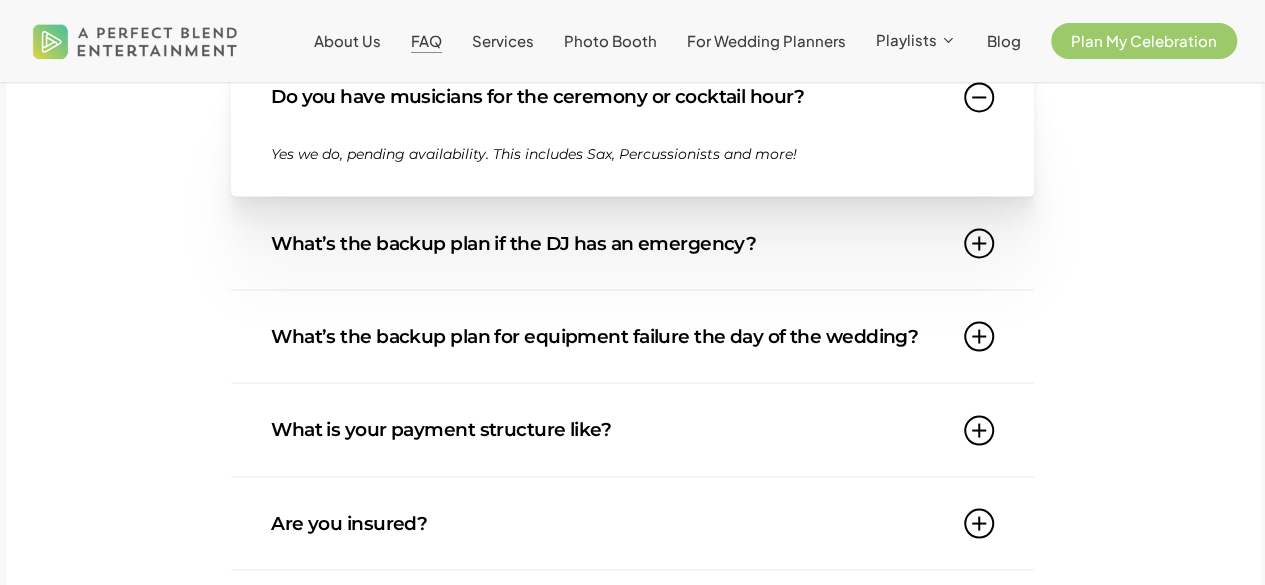 click on "What’s the backup plan for equipment failure the day of the wedding?" at bounding box center [632, 336] 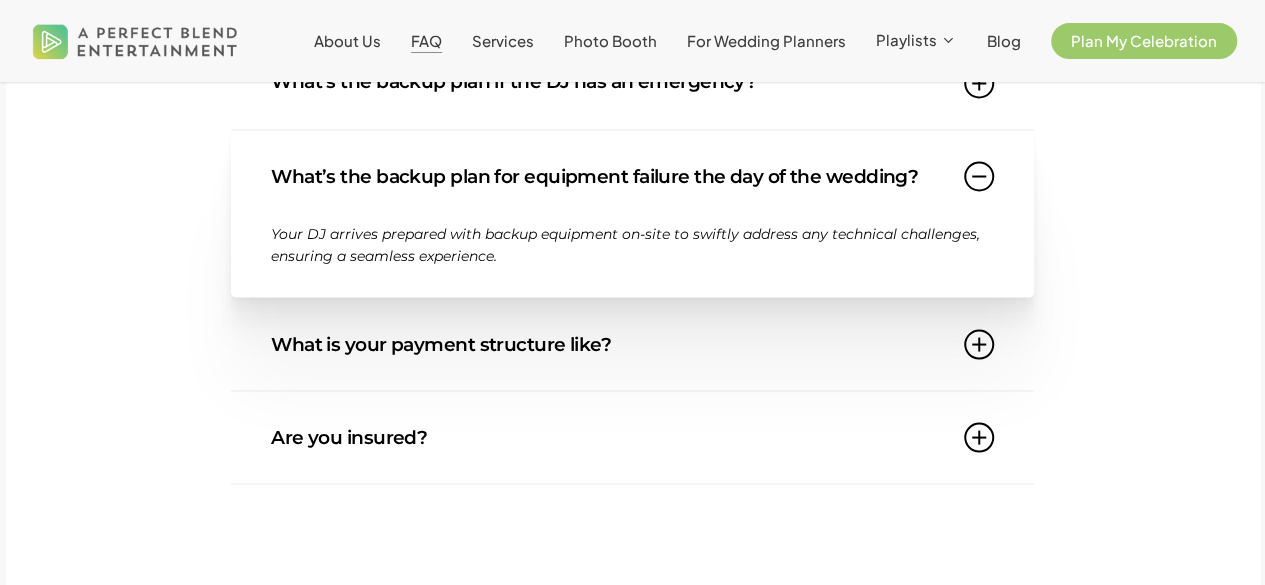 scroll, scrollTop: 1775, scrollLeft: 0, axis: vertical 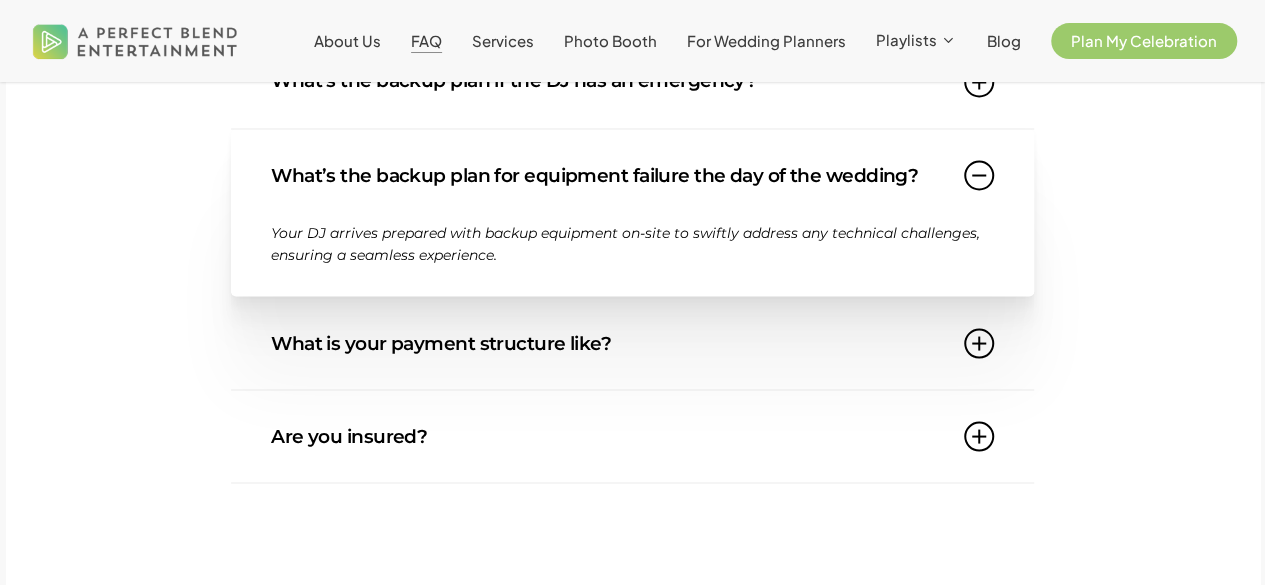 click on "What is your payment structure like?" at bounding box center [632, 343] 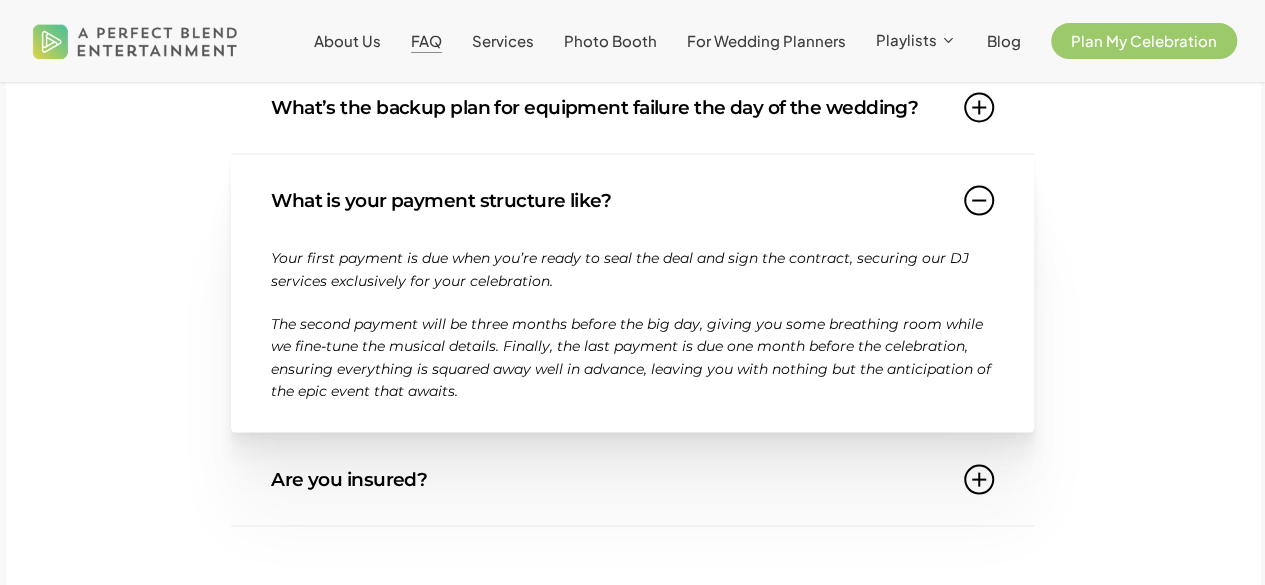 scroll, scrollTop: 1845, scrollLeft: 0, axis: vertical 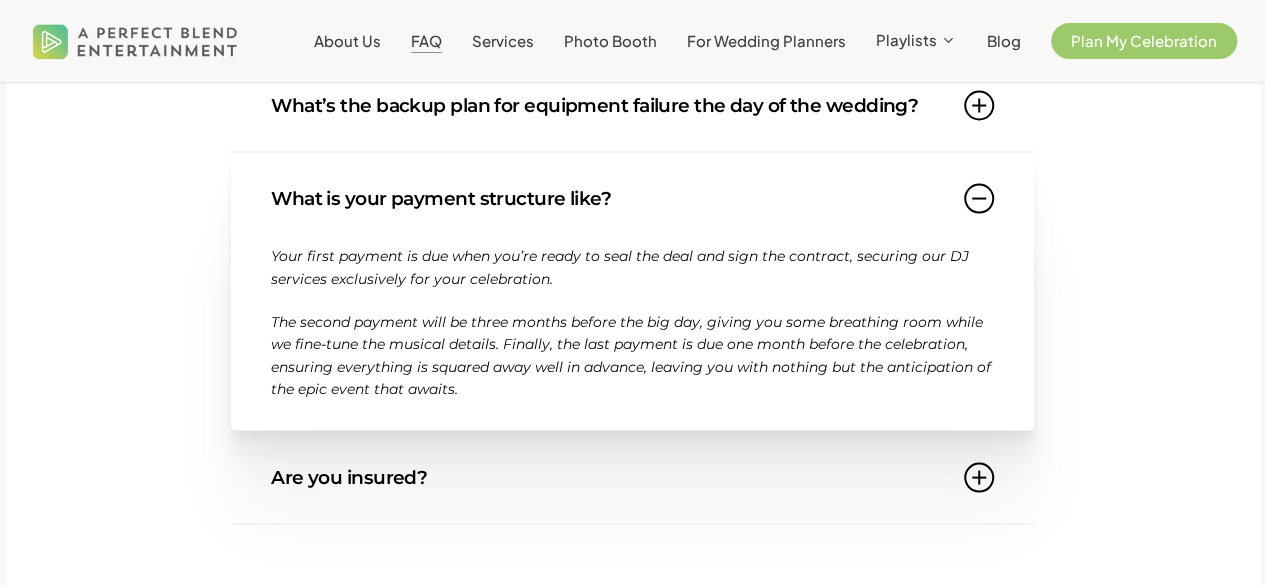 click on "Are you insured?" at bounding box center (632, 477) 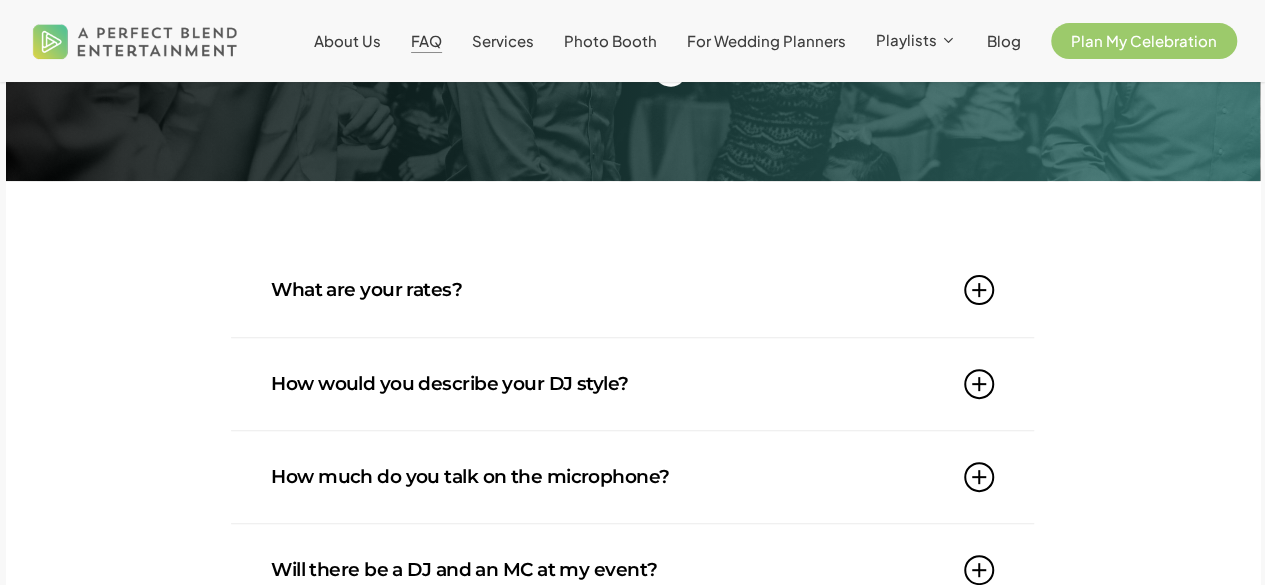 scroll, scrollTop: 162, scrollLeft: 0, axis: vertical 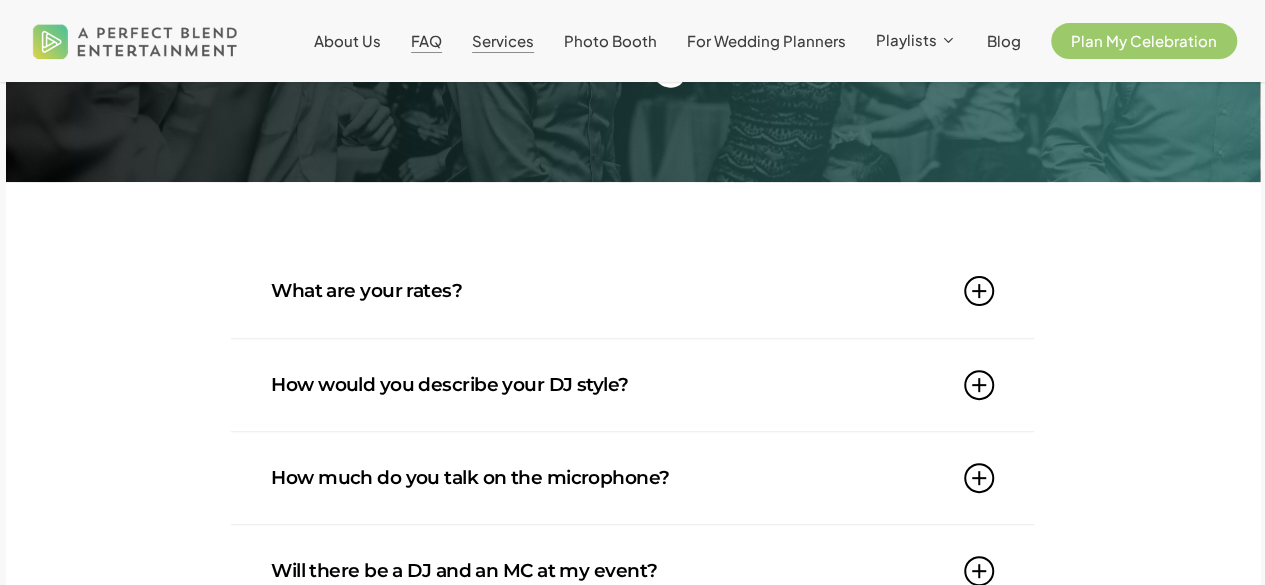 click on "Services" at bounding box center (503, 40) 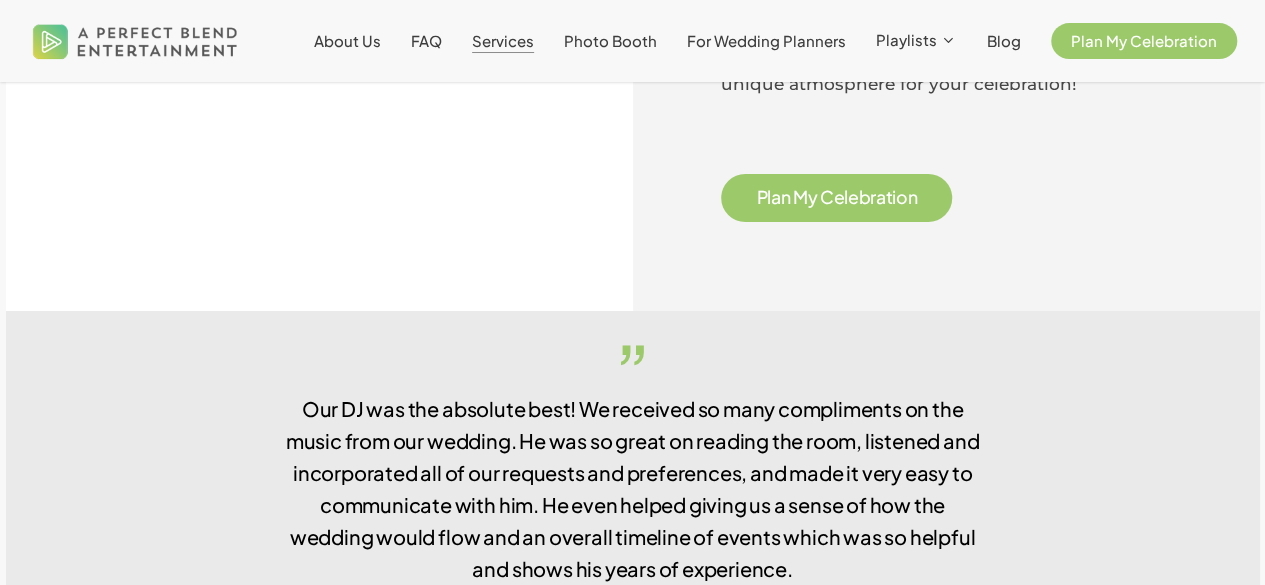 scroll, scrollTop: 3447, scrollLeft: 0, axis: vertical 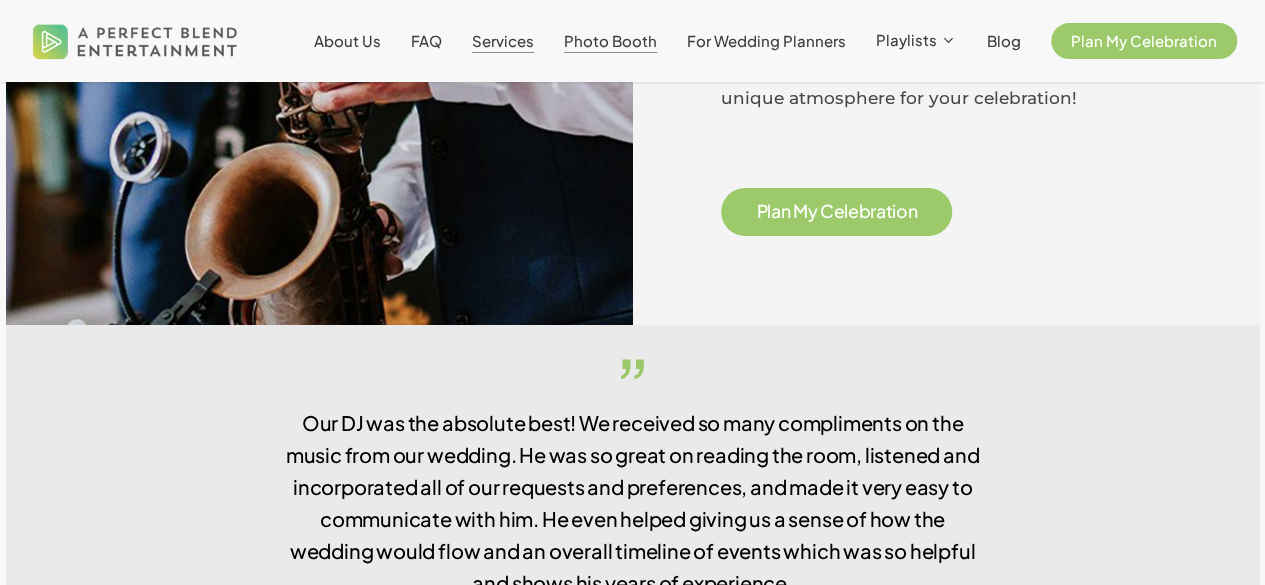 click on "Photo Booth" at bounding box center (610, 40) 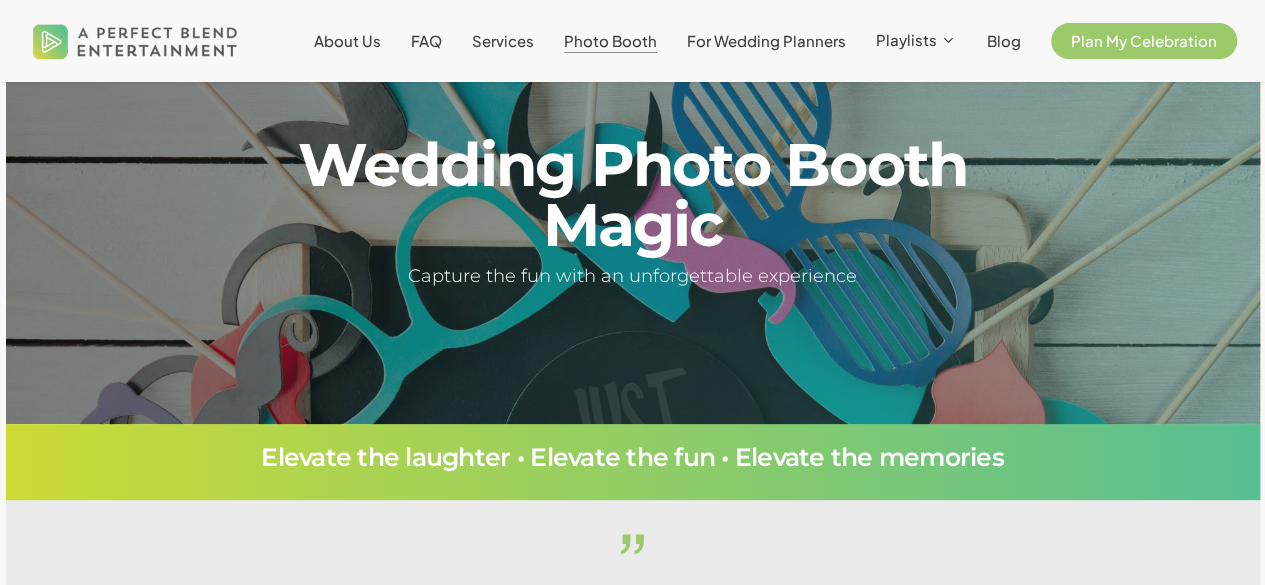 scroll, scrollTop: 0, scrollLeft: 0, axis: both 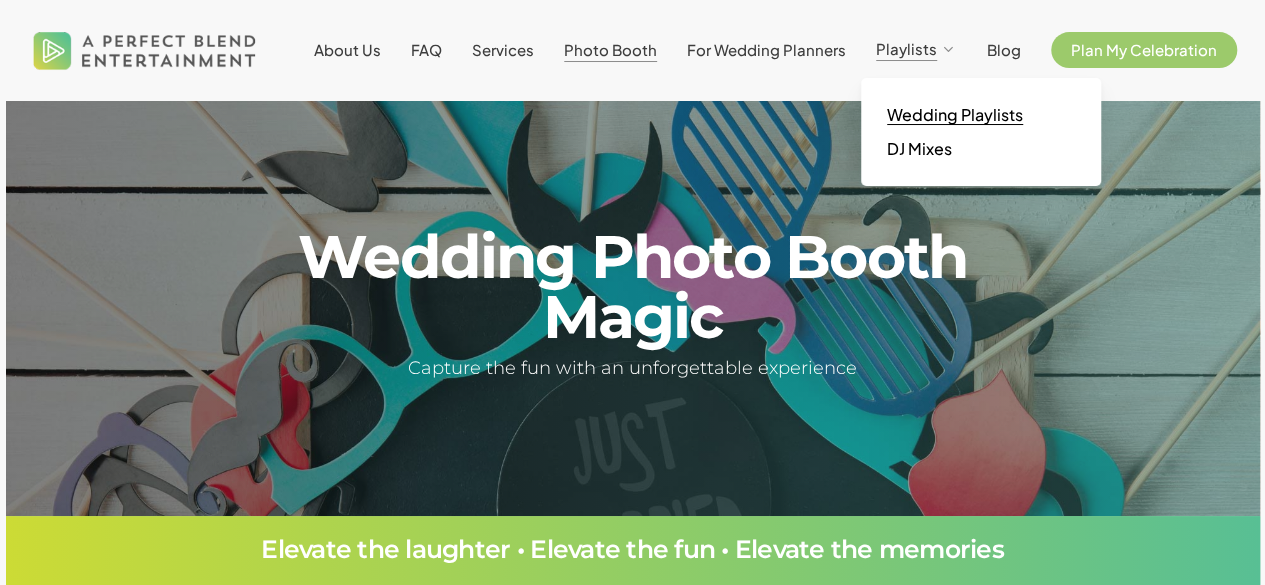 click on "Wedding Playlists" at bounding box center [955, 114] 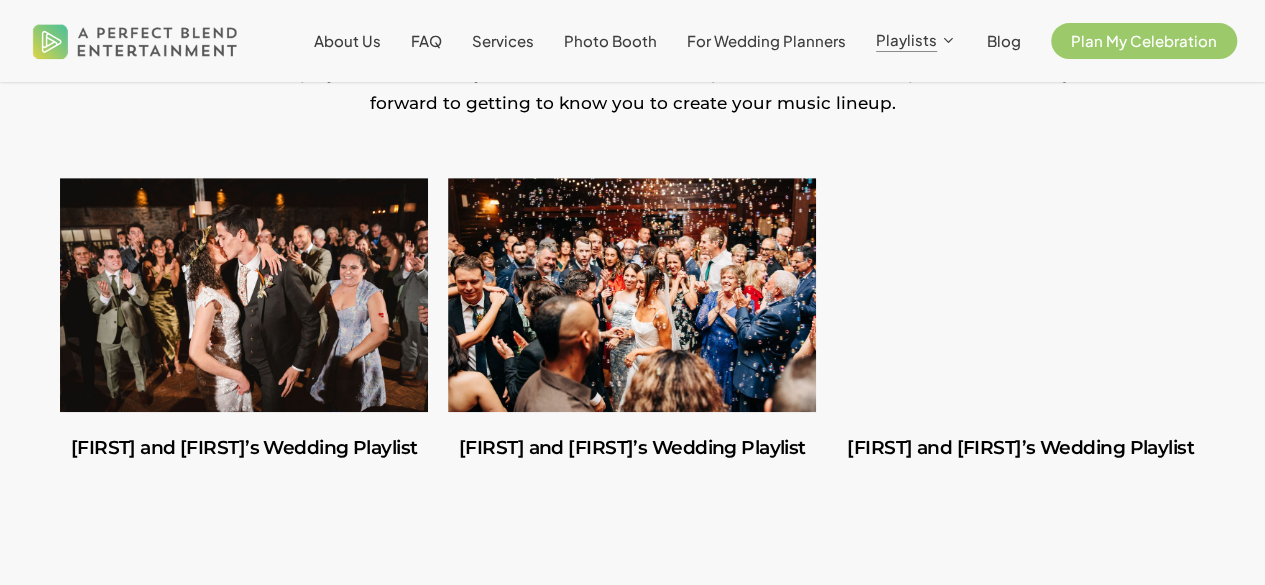 scroll, scrollTop: 454, scrollLeft: 0, axis: vertical 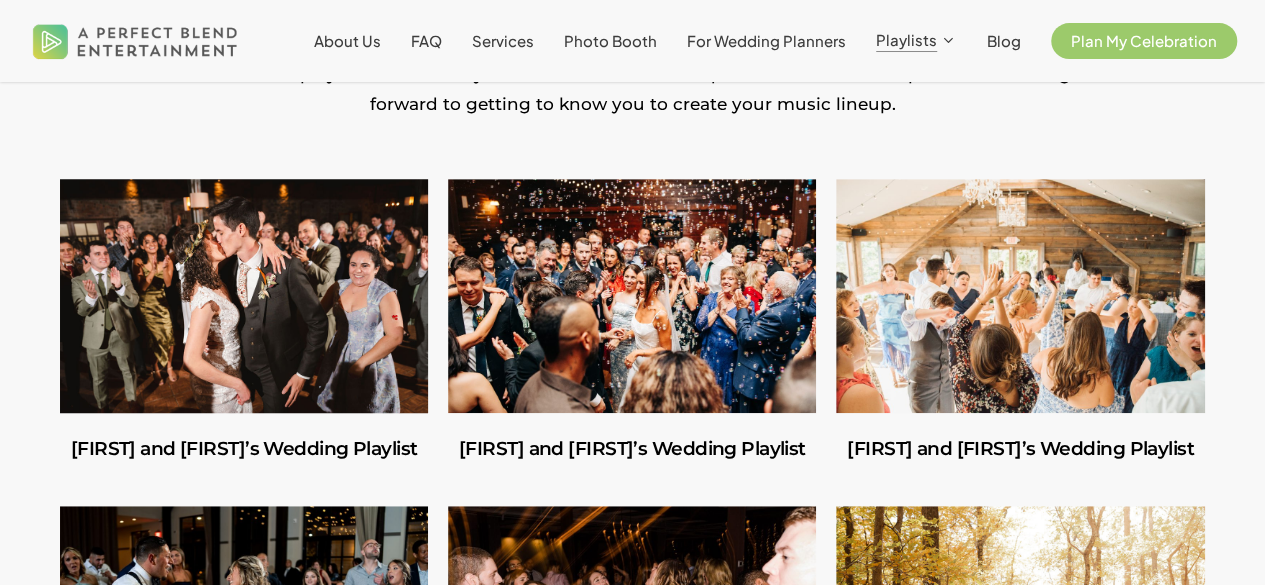 click at bounding box center [244, 296] 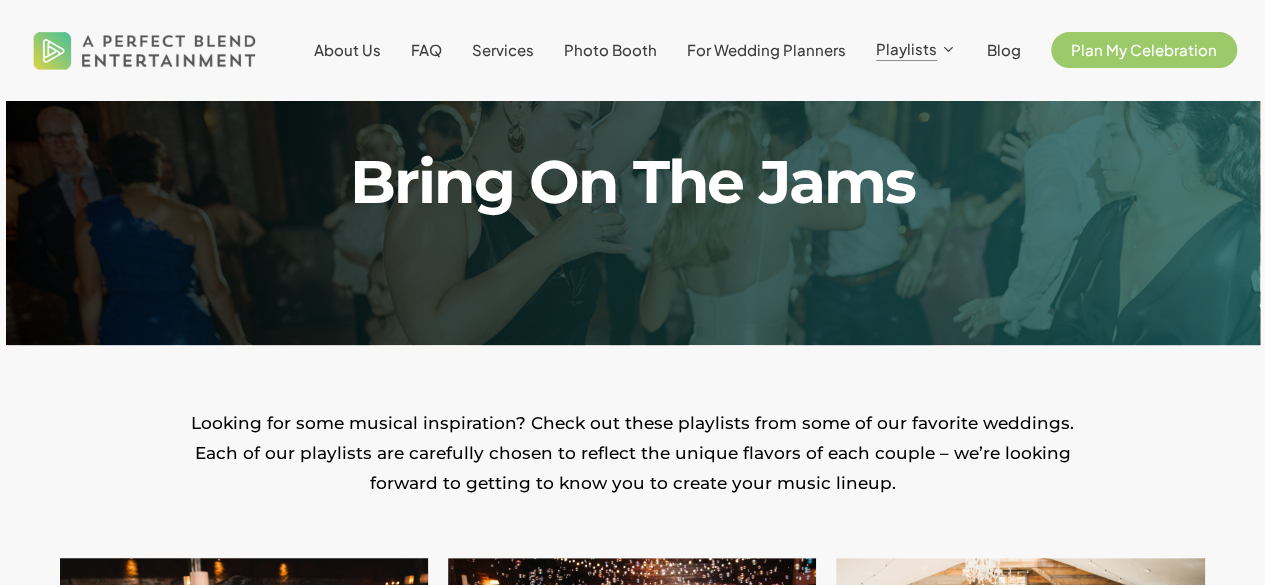 scroll, scrollTop: 0, scrollLeft: 0, axis: both 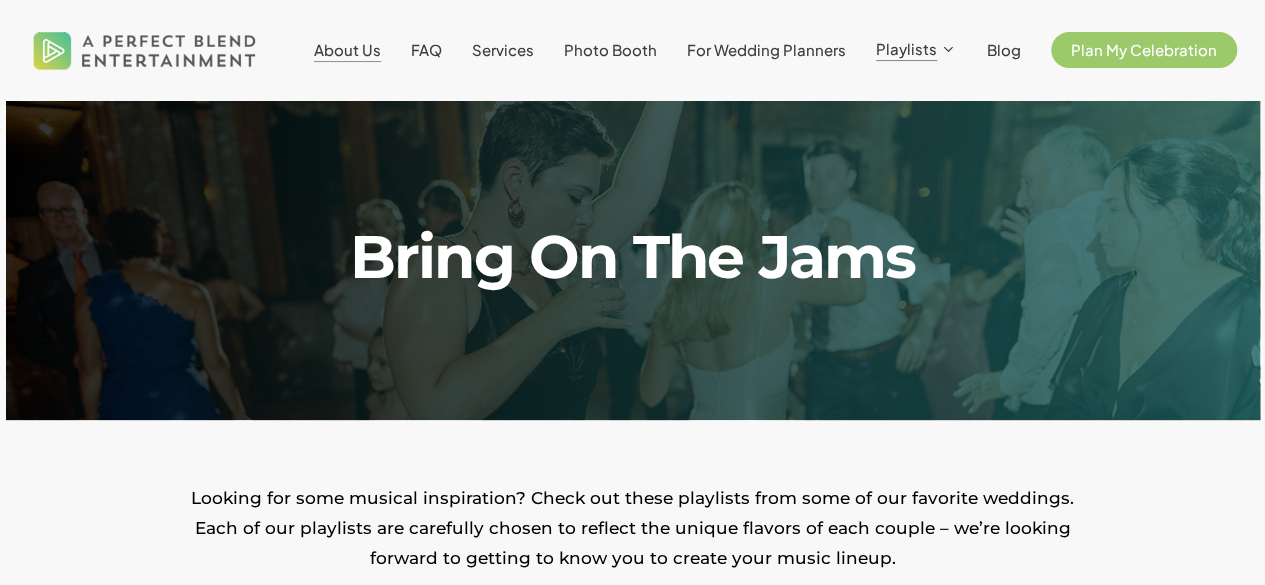 click on "About Us" at bounding box center (347, 49) 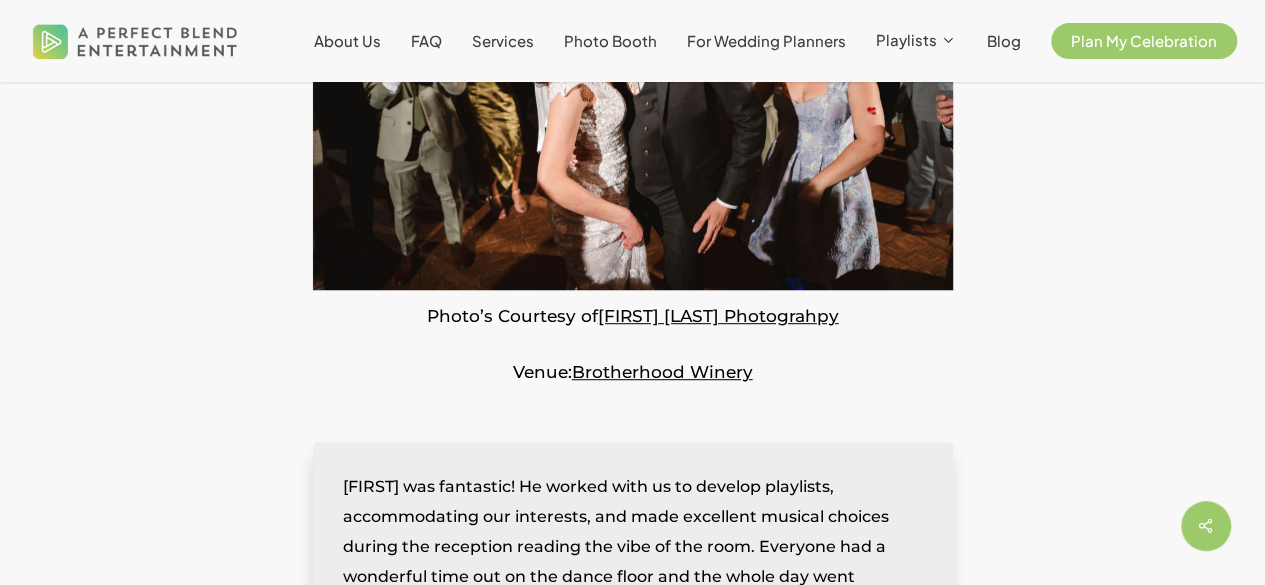 scroll, scrollTop: 200, scrollLeft: 0, axis: vertical 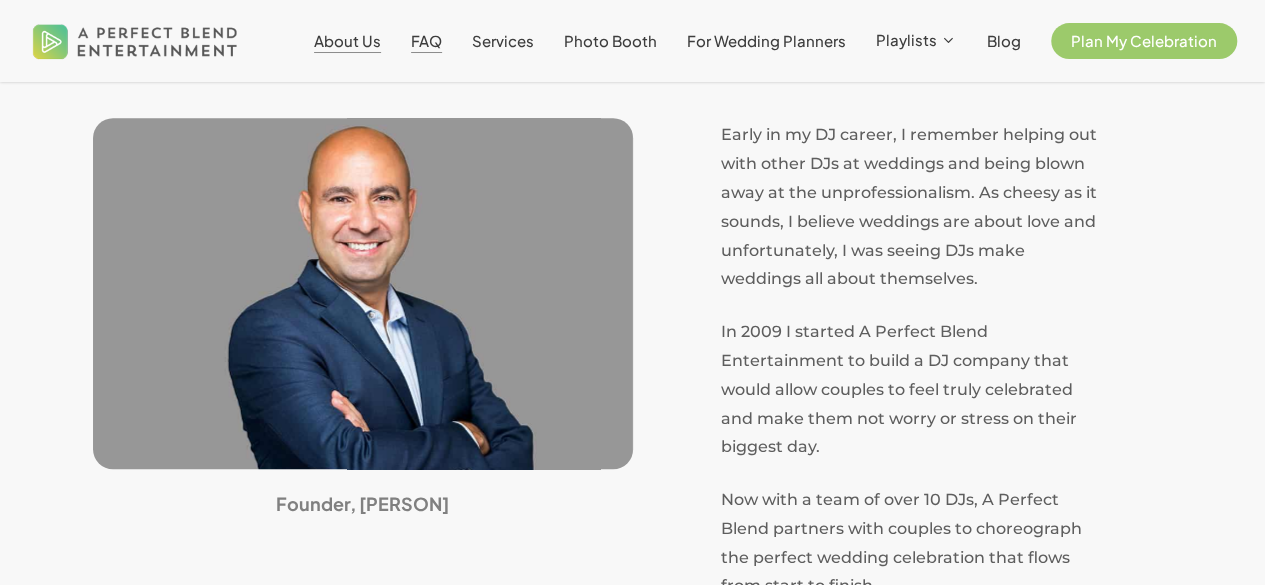 click on "FAQ" at bounding box center (426, 40) 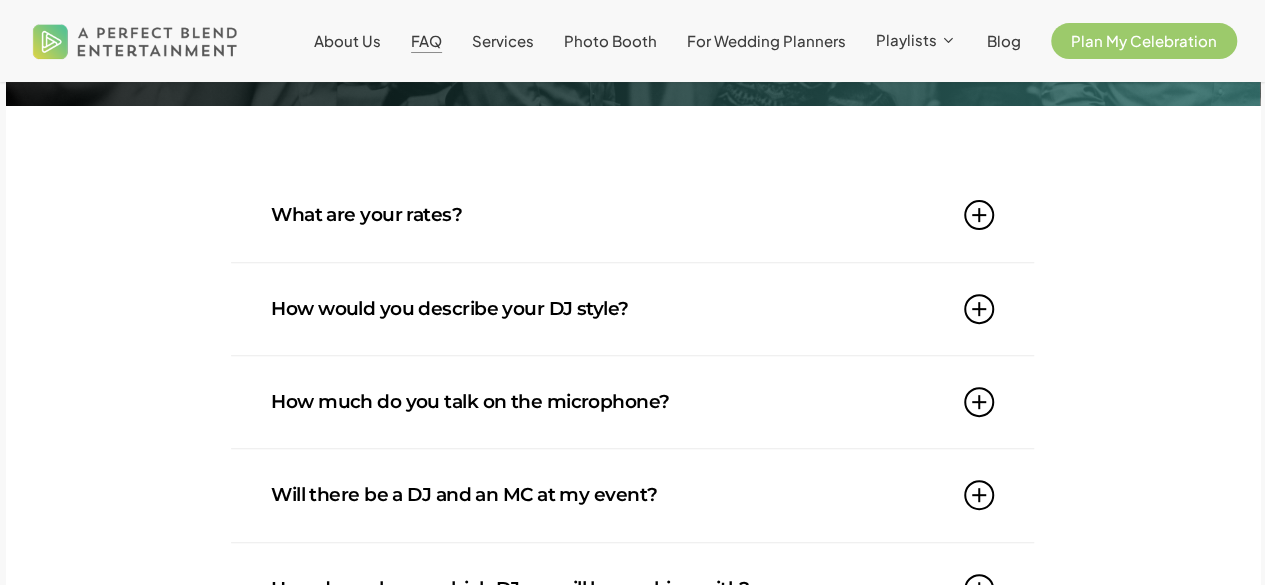 scroll, scrollTop: 237, scrollLeft: 0, axis: vertical 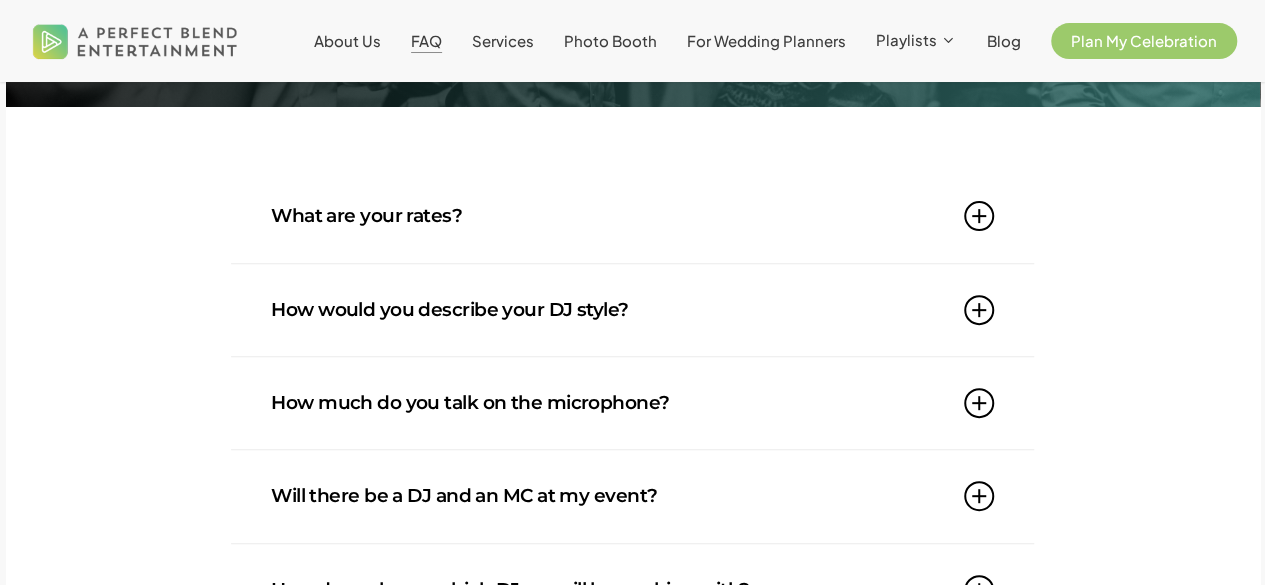 click on "How would you describe your DJ style?" at bounding box center (632, 310) 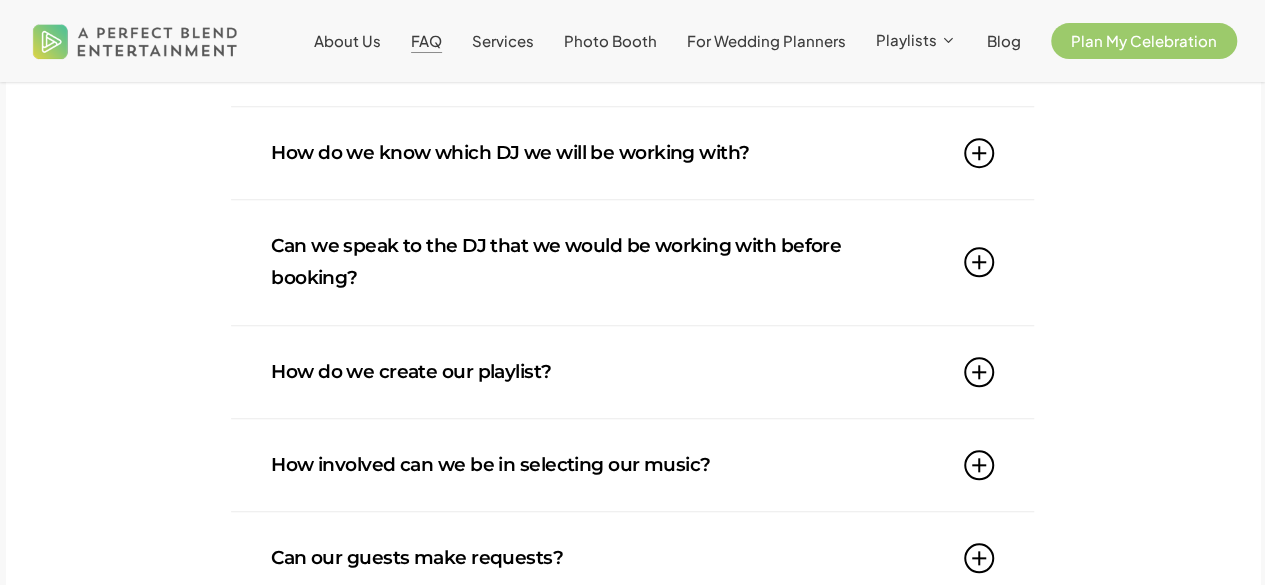 scroll, scrollTop: 769, scrollLeft: 0, axis: vertical 